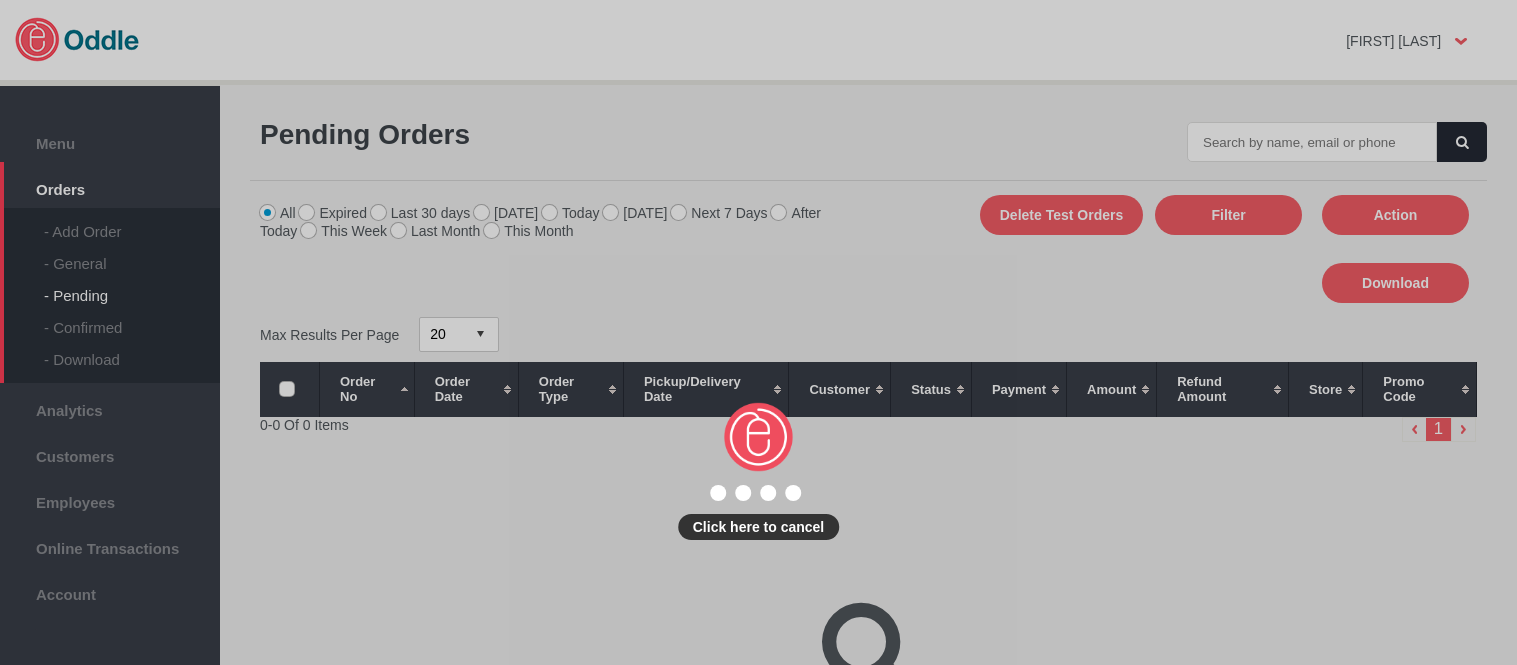 scroll, scrollTop: 0, scrollLeft: 0, axis: both 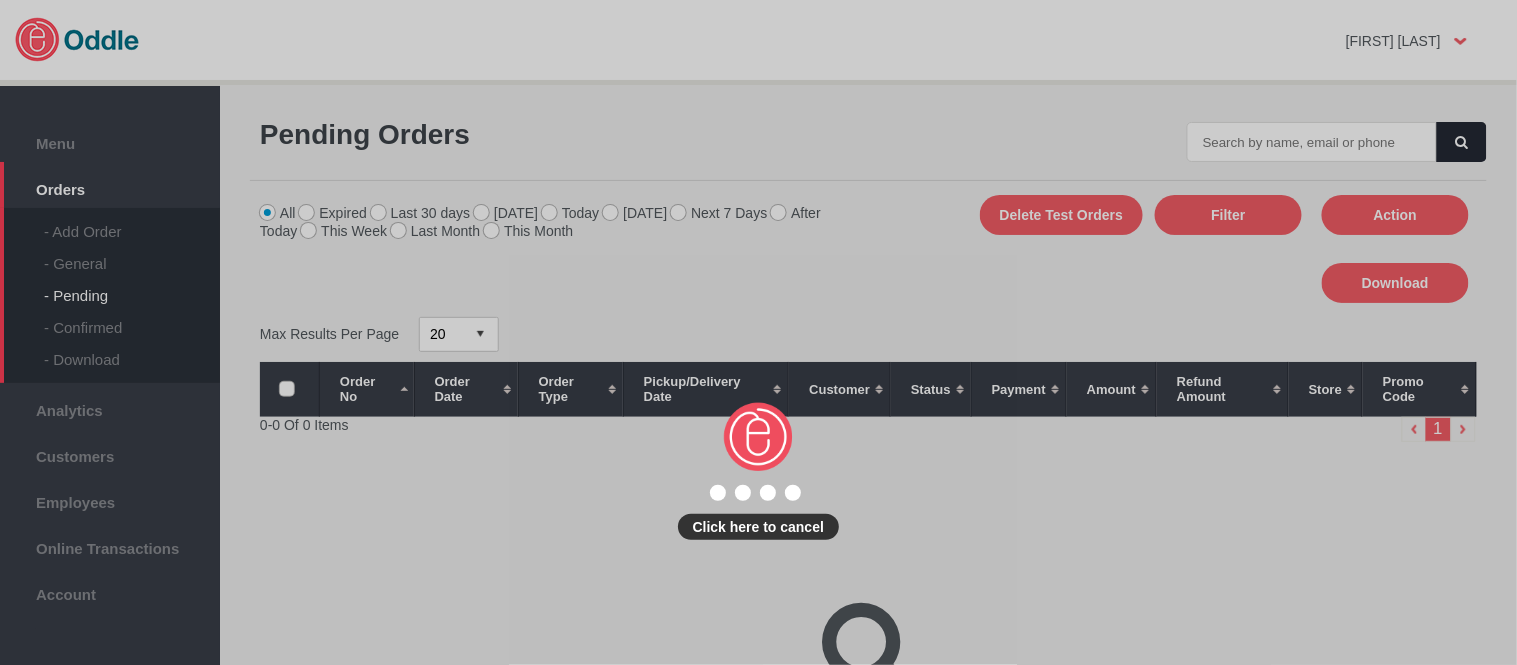 click on "Click here to cancel" at bounding box center (758, 332) 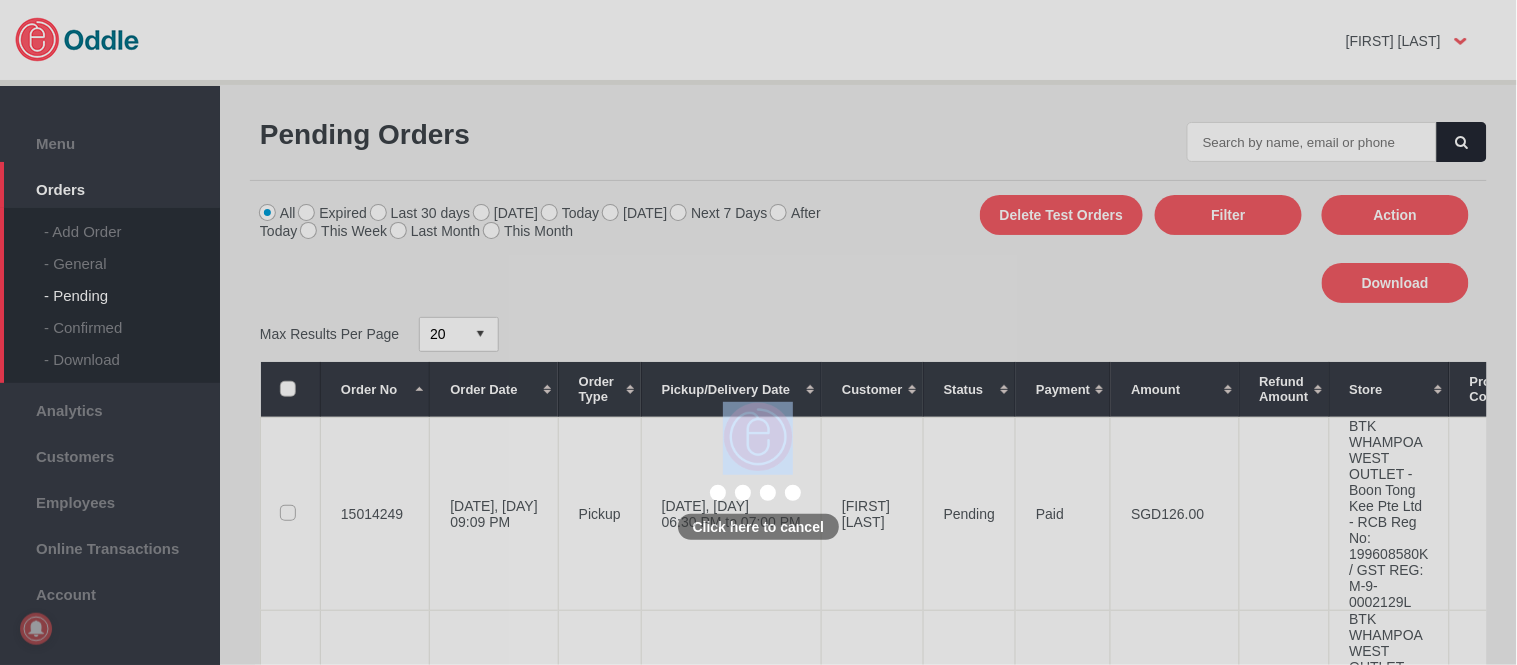 click on "Click here to cancel" at bounding box center [758, 332] 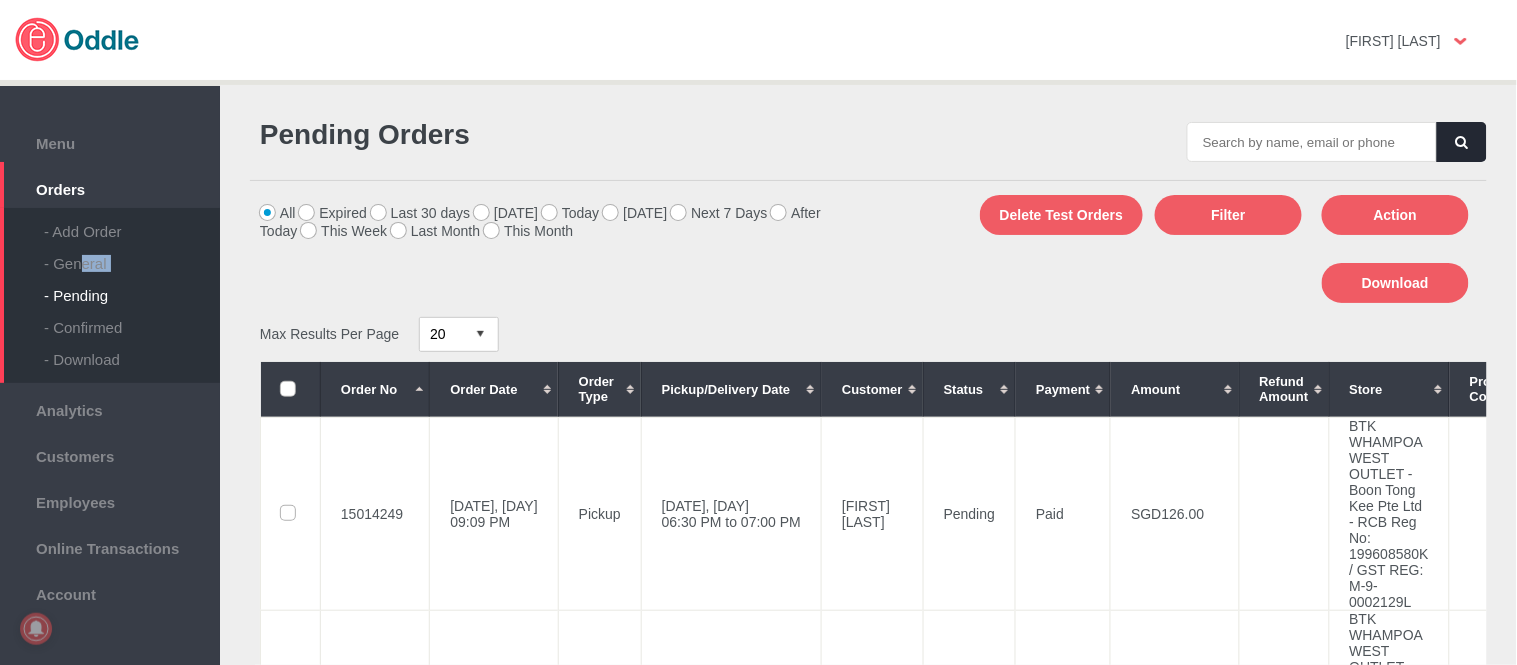 click on "- General" at bounding box center (132, 256) 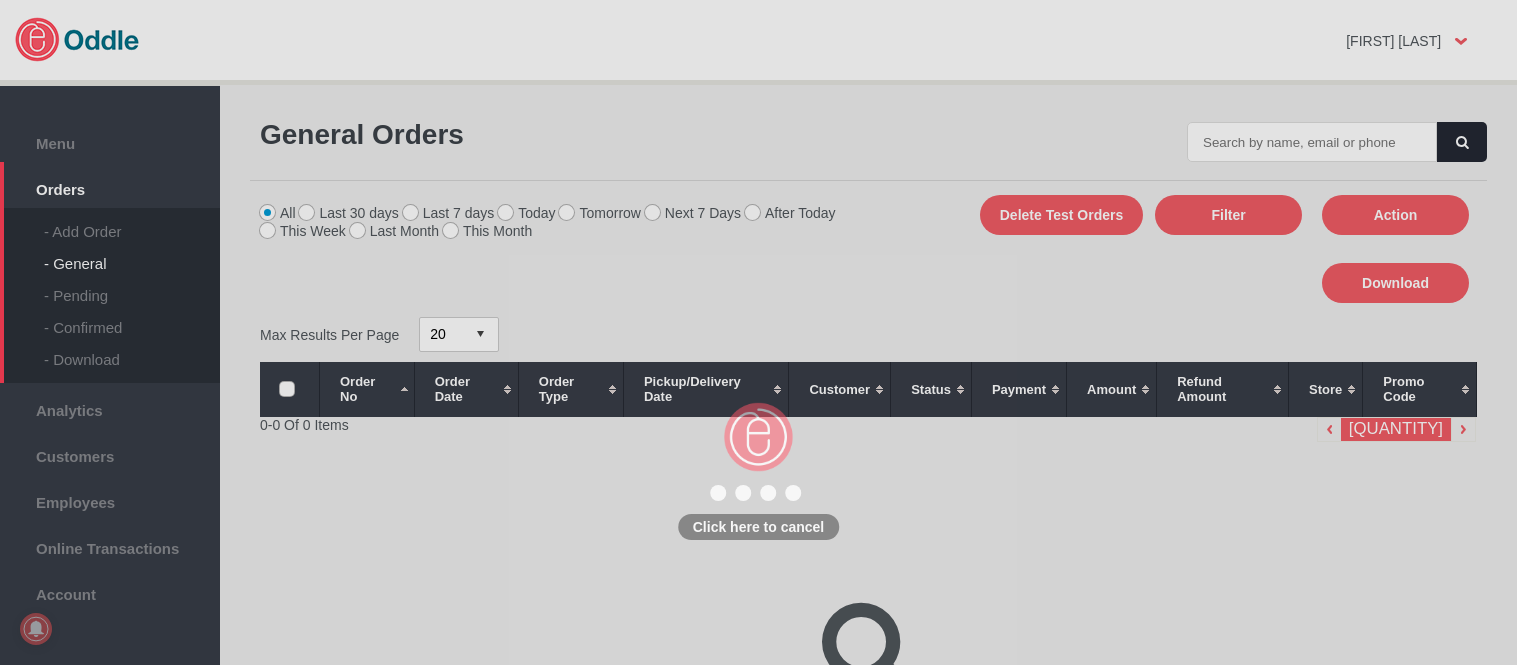 scroll, scrollTop: 0, scrollLeft: 0, axis: both 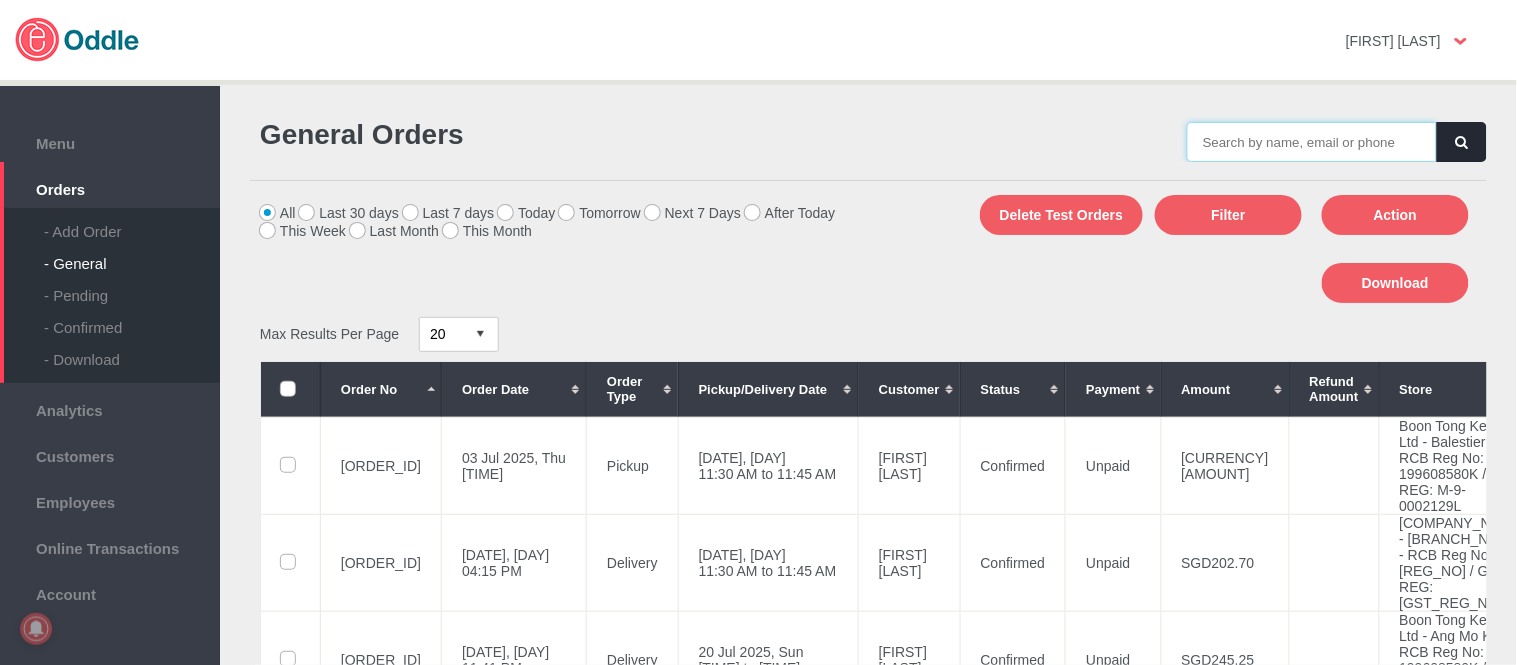 drag, startPoint x: 0, startPoint y: 0, endPoint x: 1355, endPoint y: 142, distance: 1362.4203 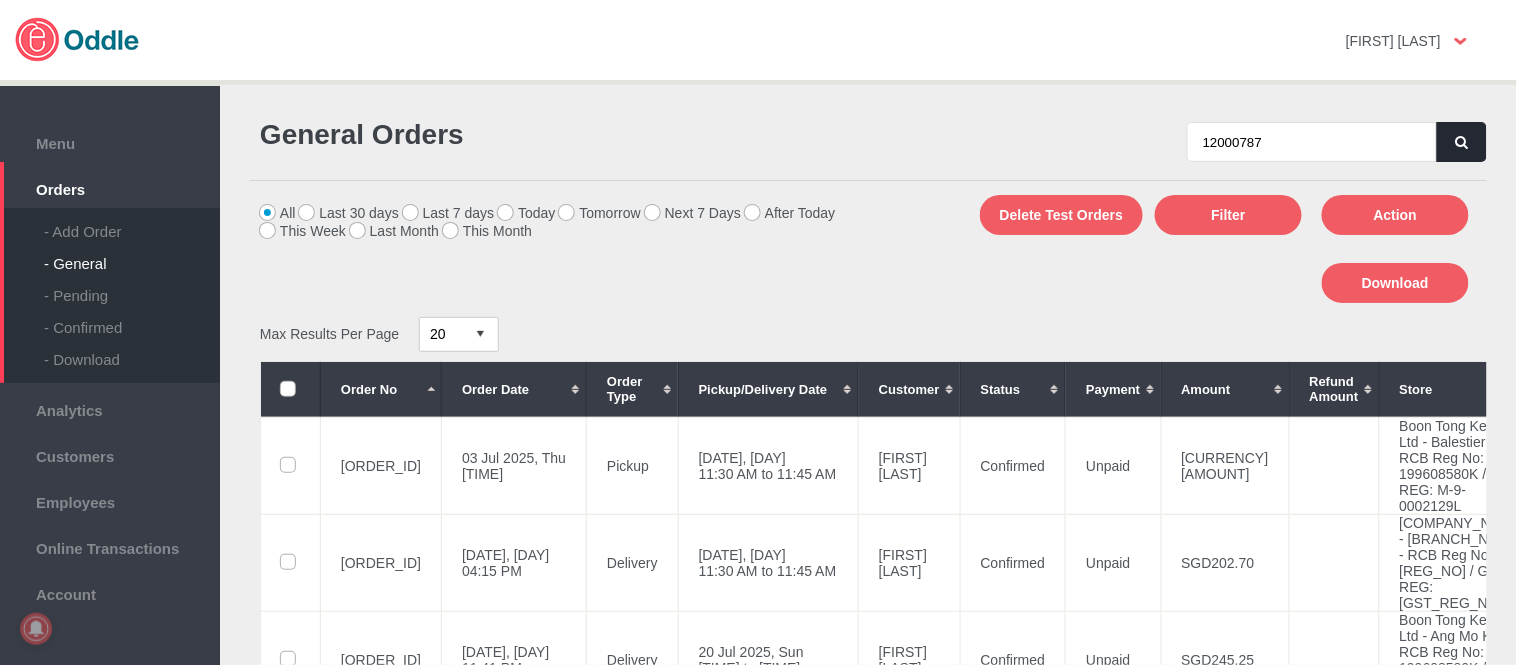 click at bounding box center (1462, 142) 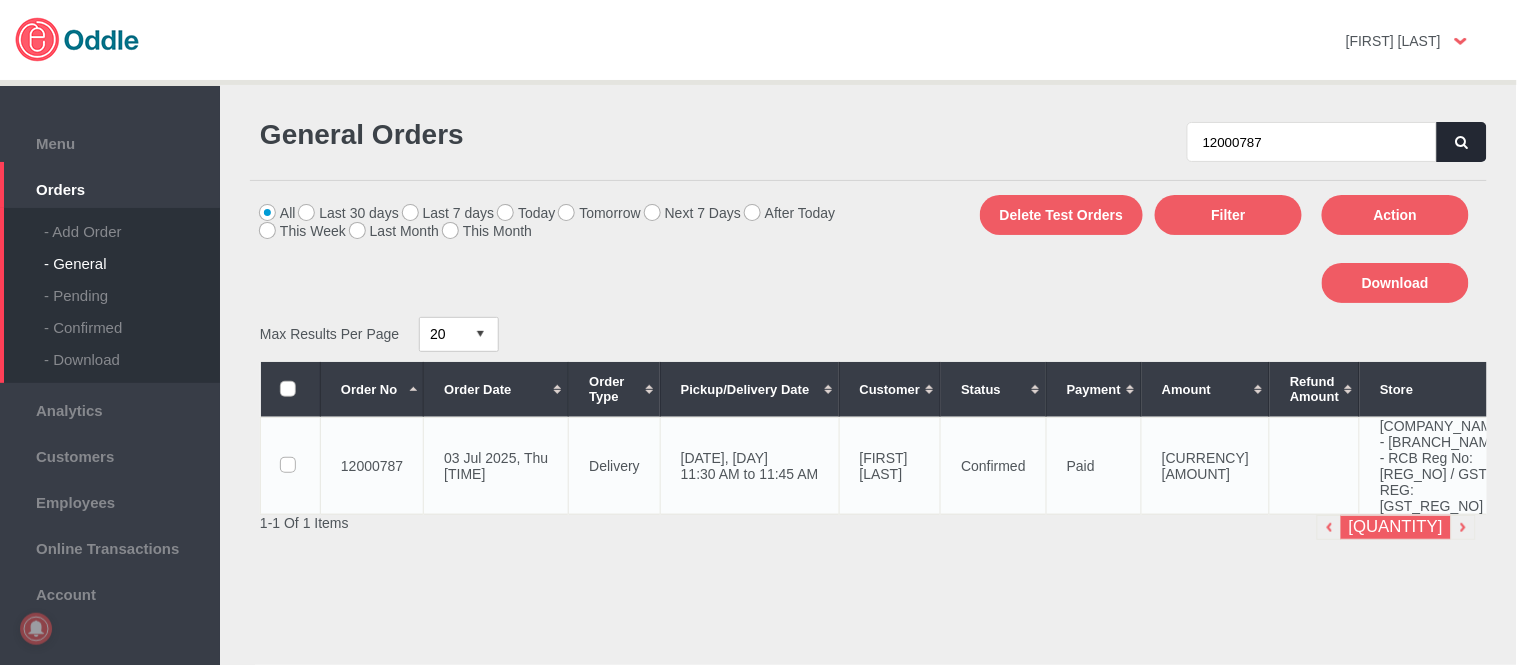 click on "Confirmed" at bounding box center (994, 465) 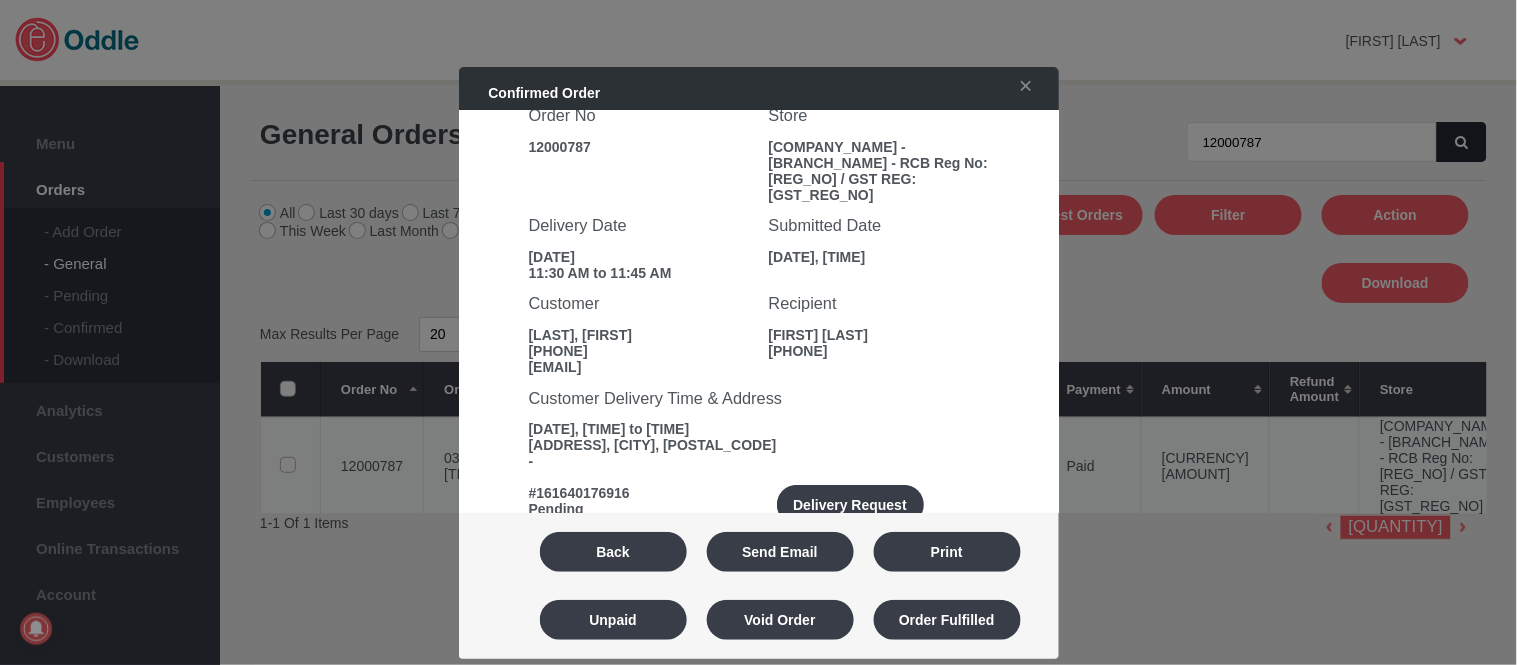scroll, scrollTop: 0, scrollLeft: 0, axis: both 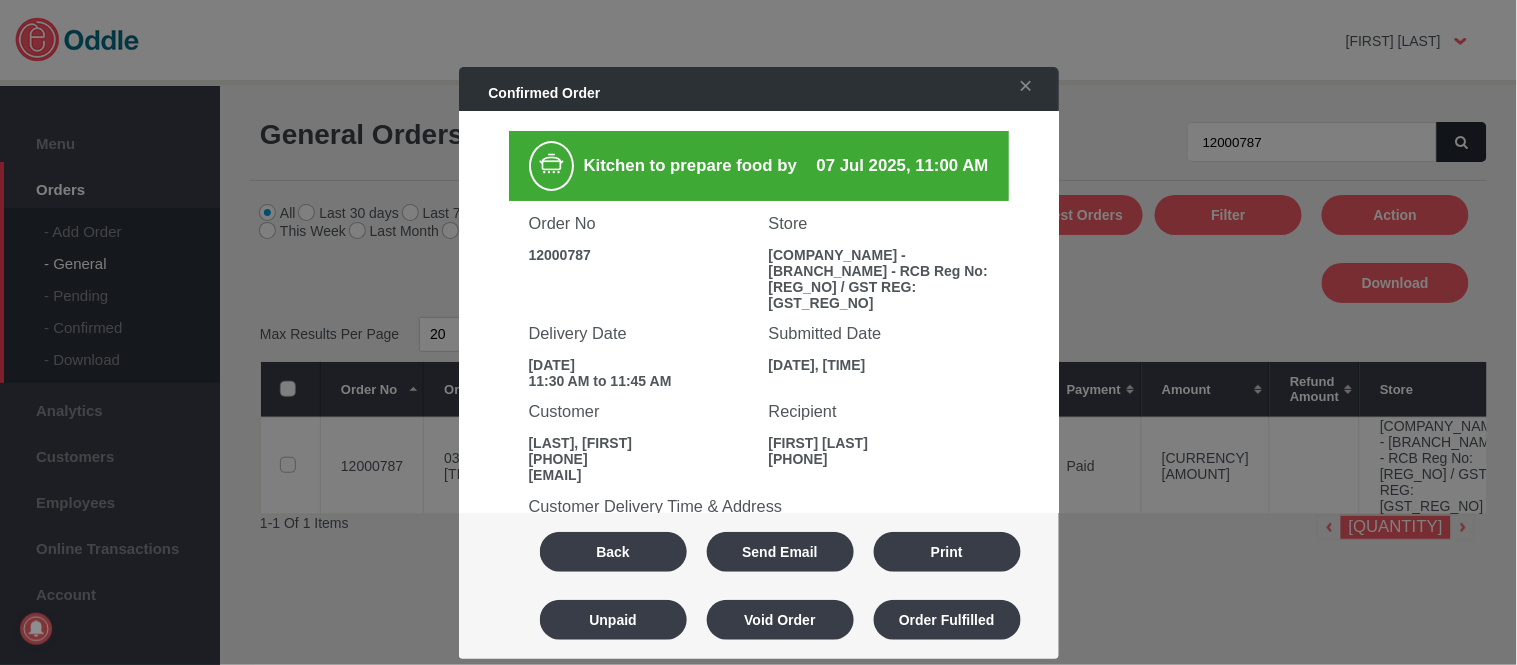 click on "12000787" at bounding box center [639, 255] 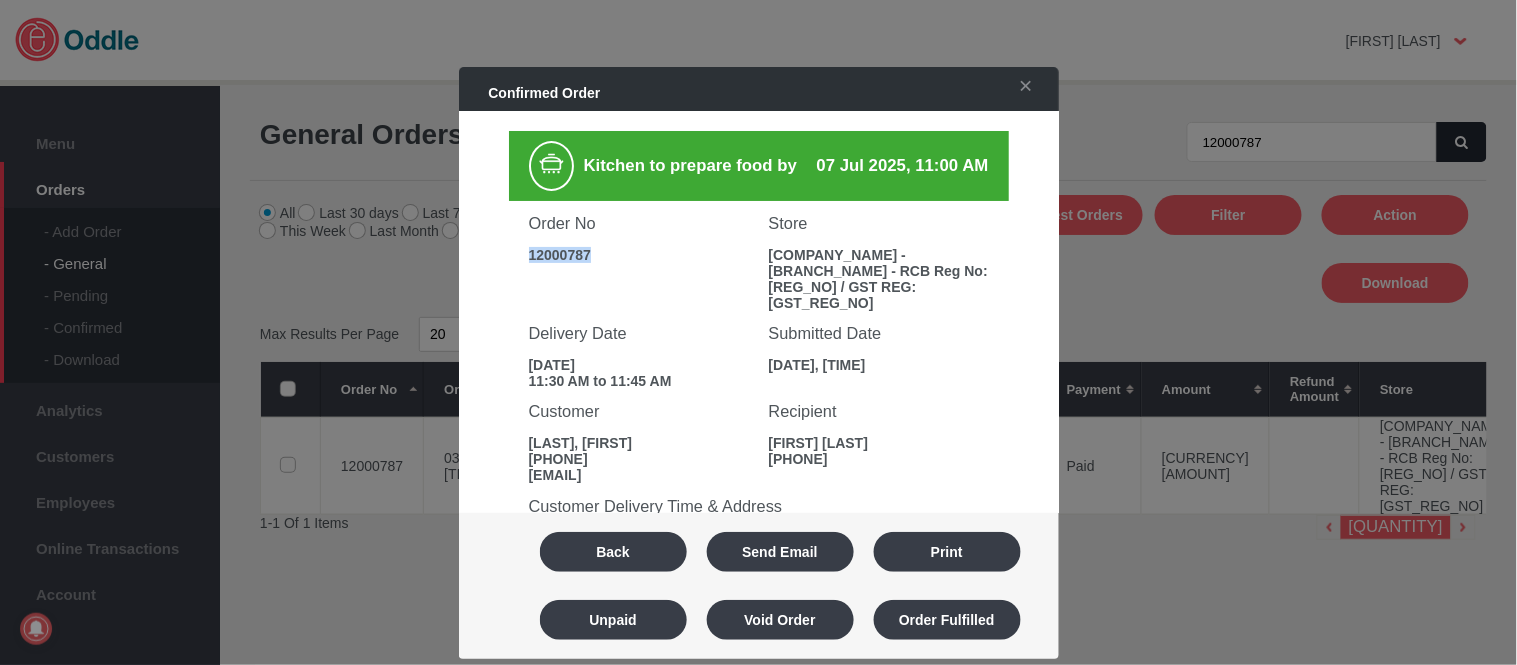 click on "12000787" at bounding box center (639, 255) 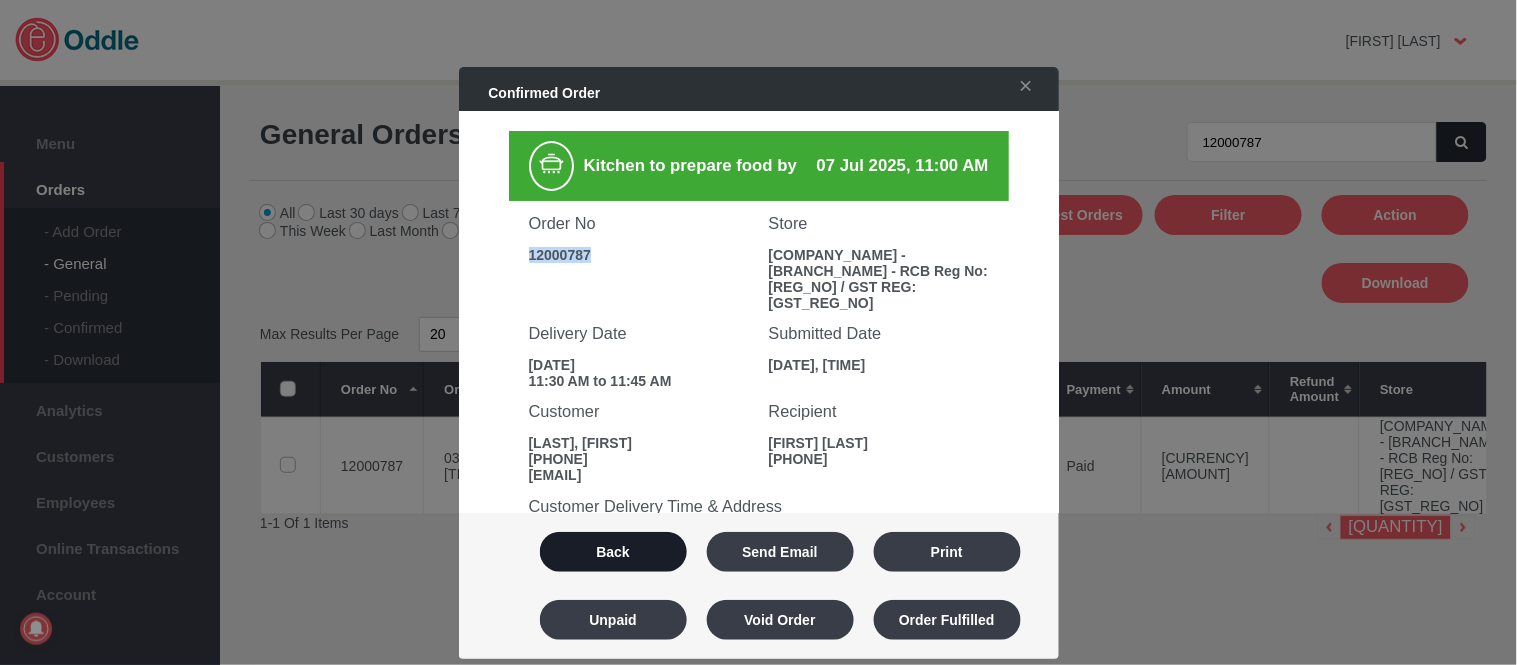 click on "Back" at bounding box center [613, 552] 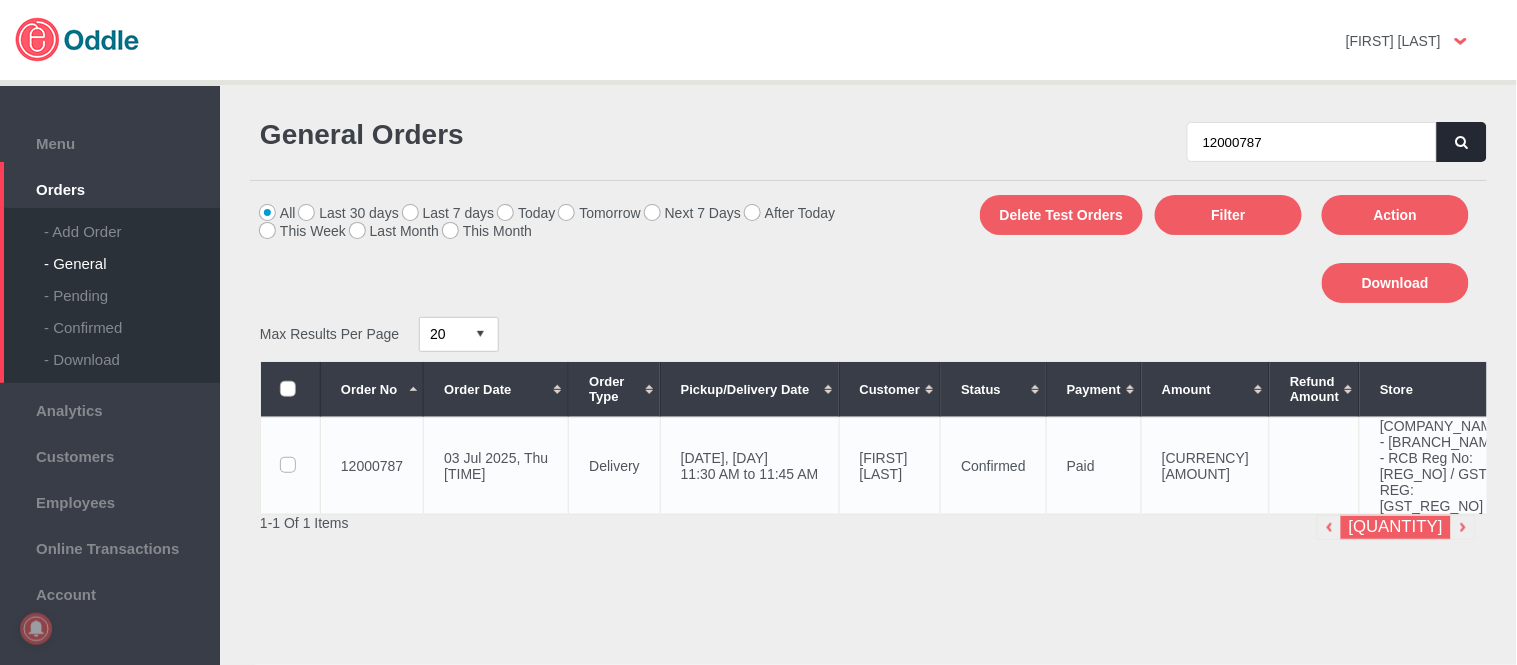 click on "Lishan Khoo" at bounding box center [890, 465] 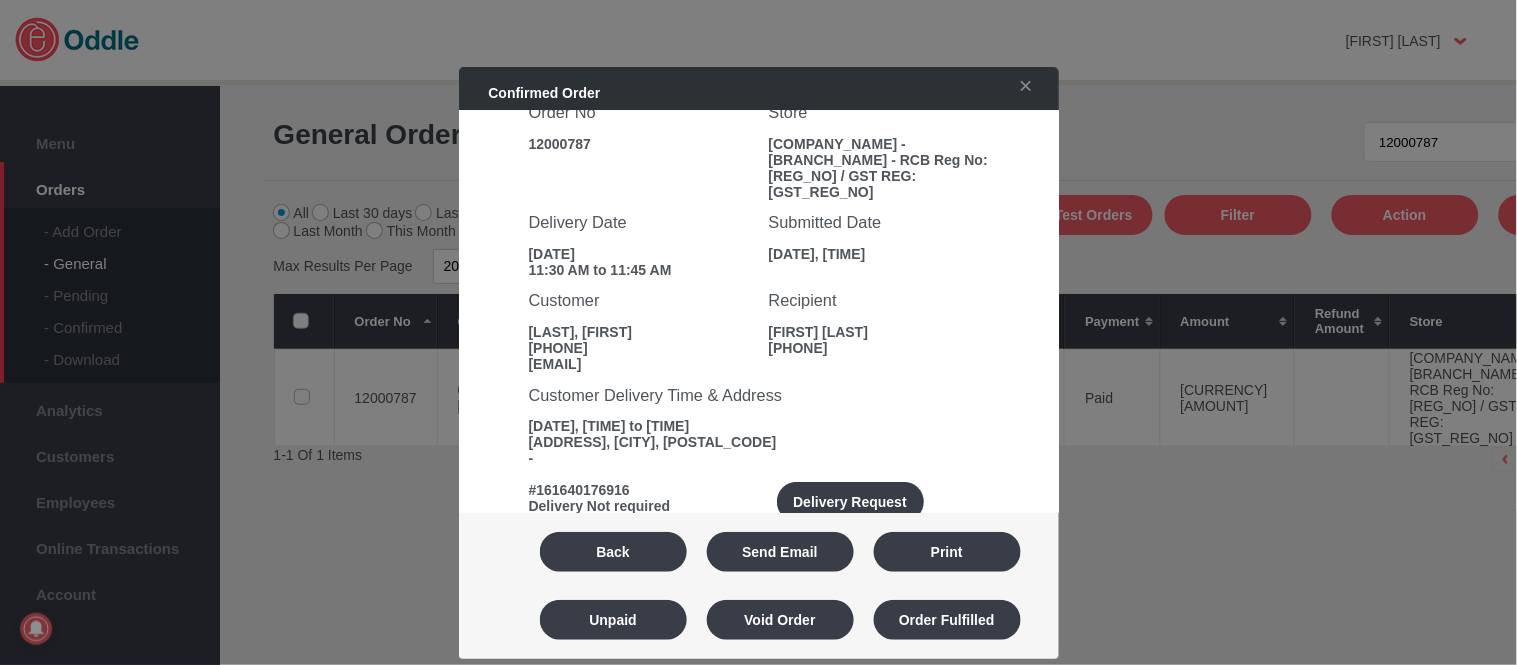scroll, scrollTop: 111, scrollLeft: 0, axis: vertical 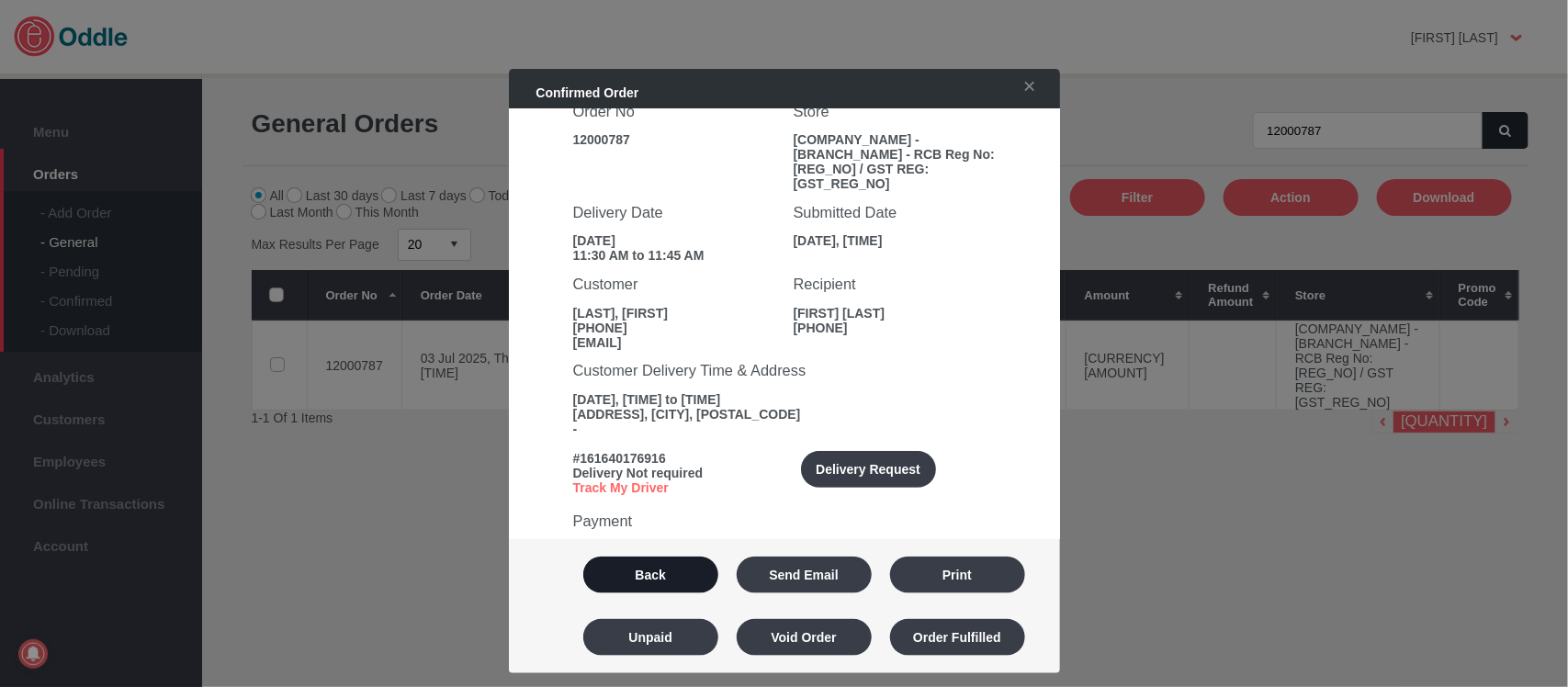 click on "Back" at bounding box center (650, 575) 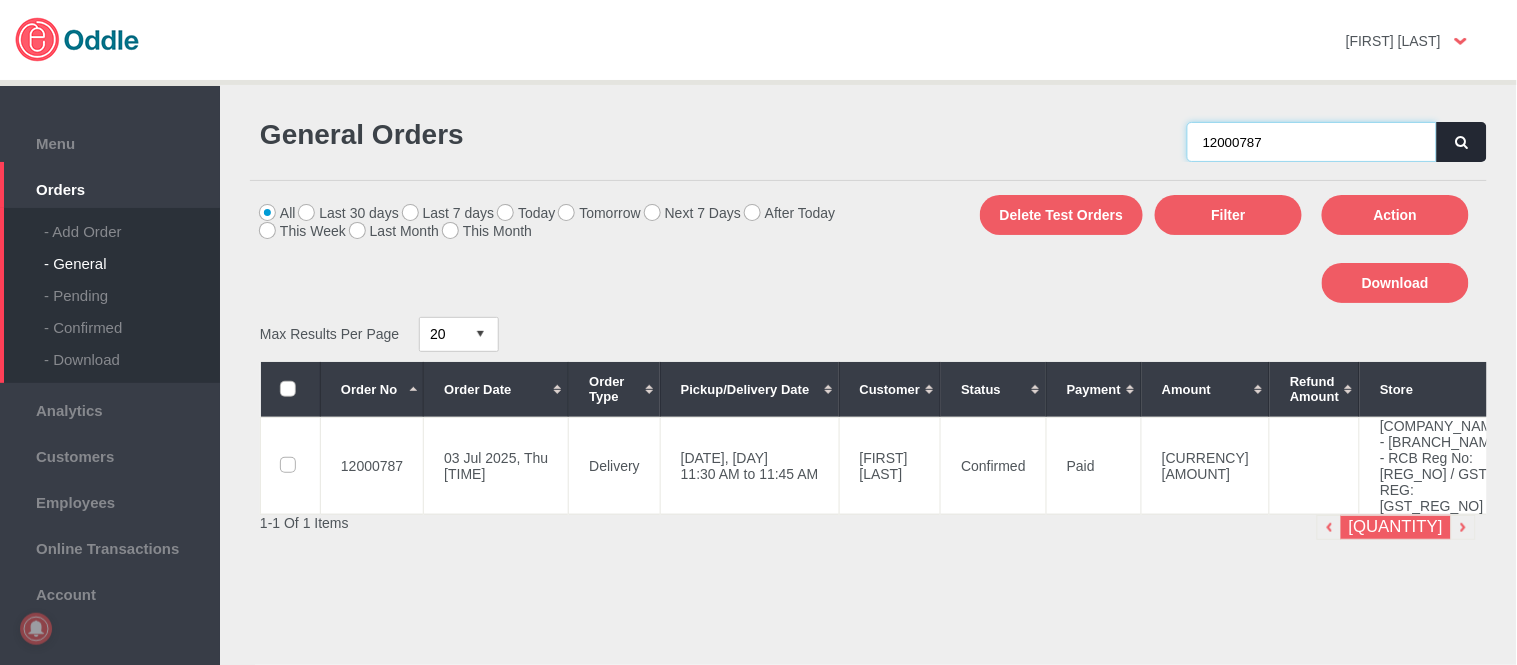 drag, startPoint x: 1133, startPoint y: 152, endPoint x: 926, endPoint y: 152, distance: 207 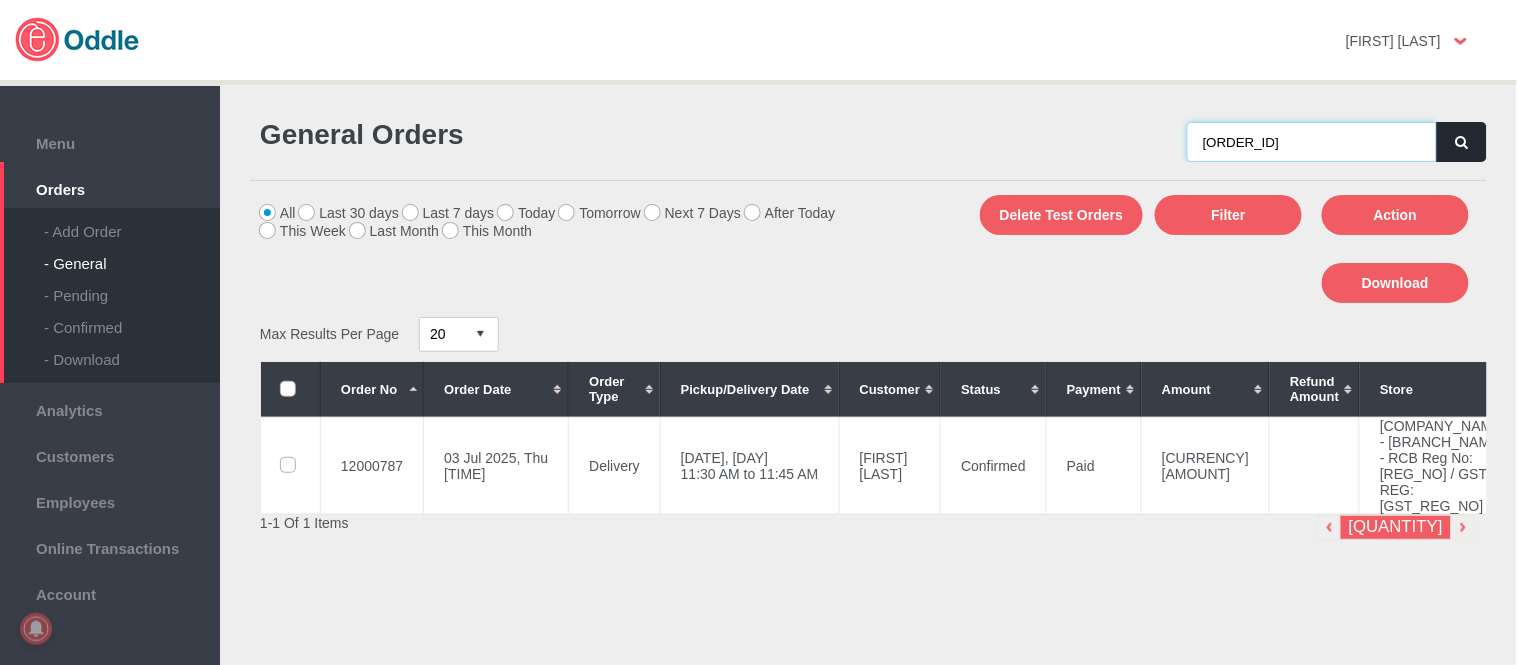 type on "12000786" 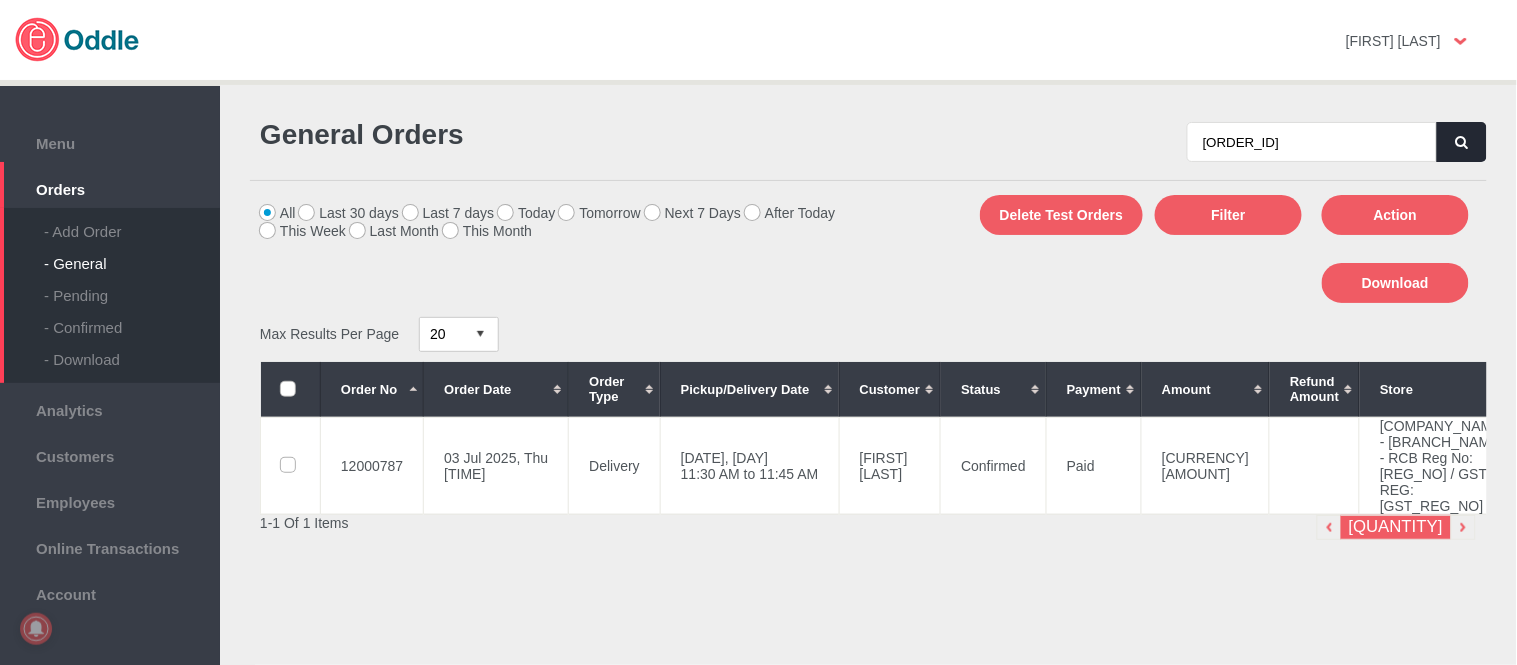 click at bounding box center (1462, 142) 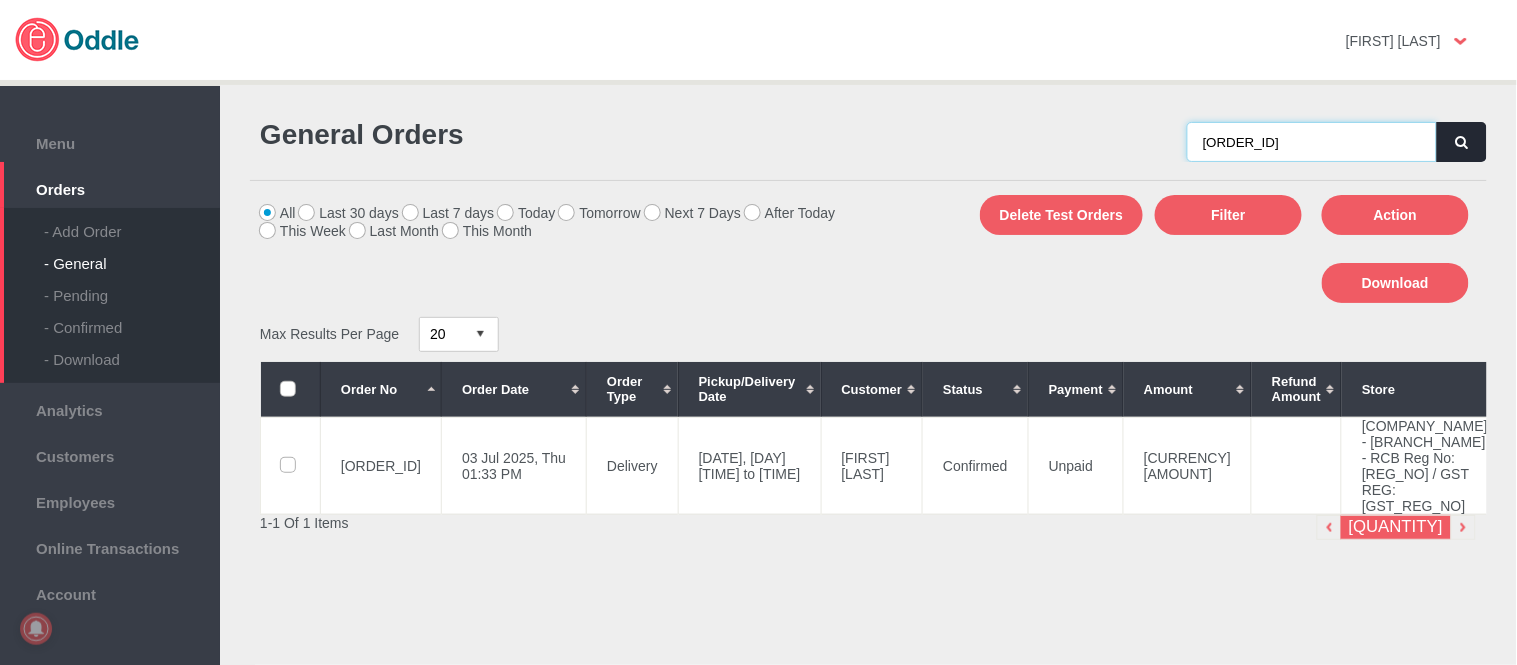 drag, startPoint x: 1160, startPoint y: 141, endPoint x: 1033, endPoint y: 146, distance: 127.09839 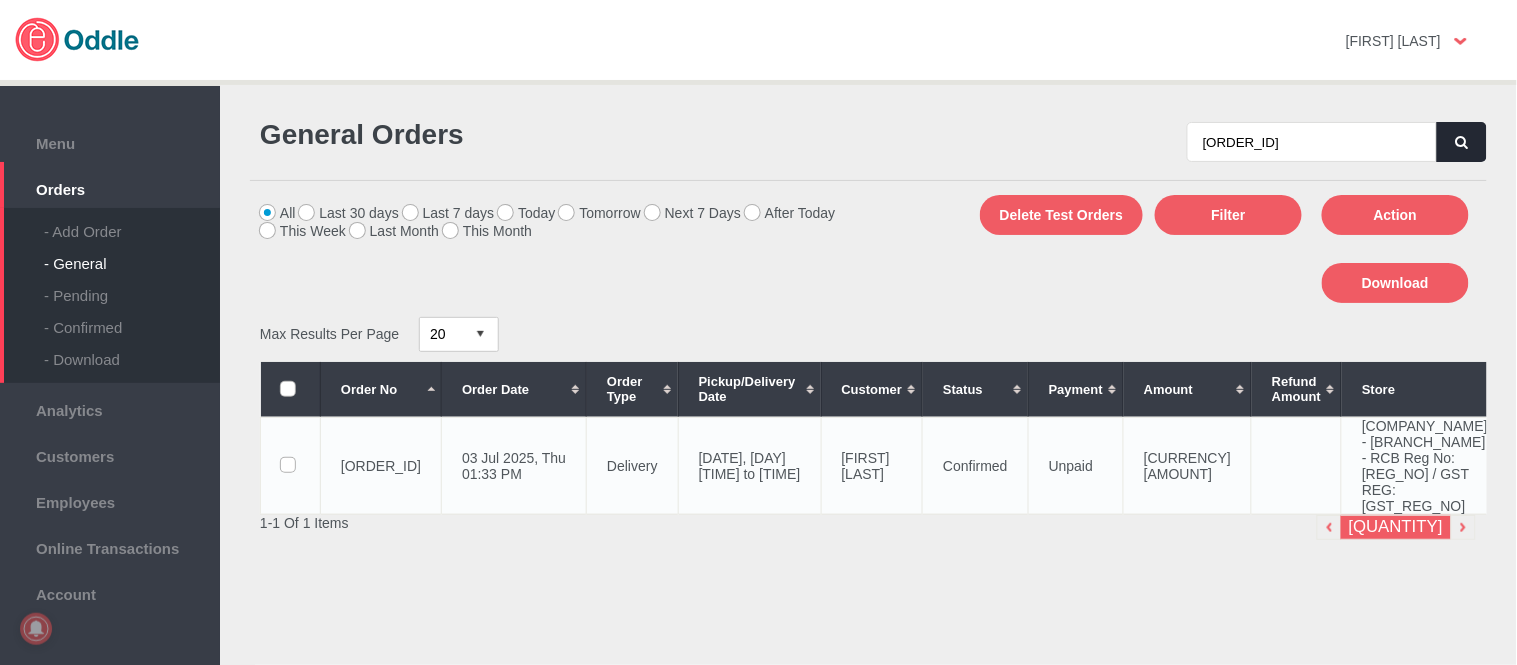 click on "Shuying Chai" at bounding box center (872, 465) 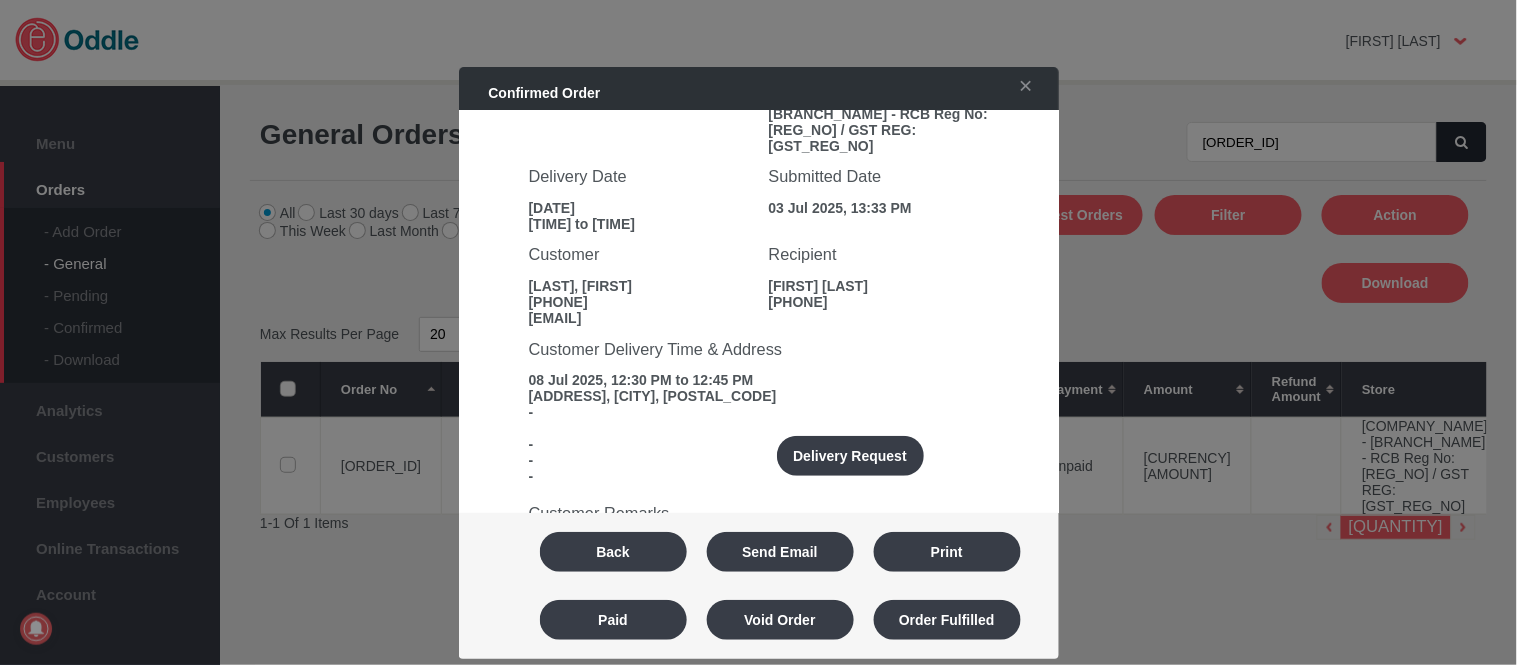 scroll, scrollTop: 210, scrollLeft: 0, axis: vertical 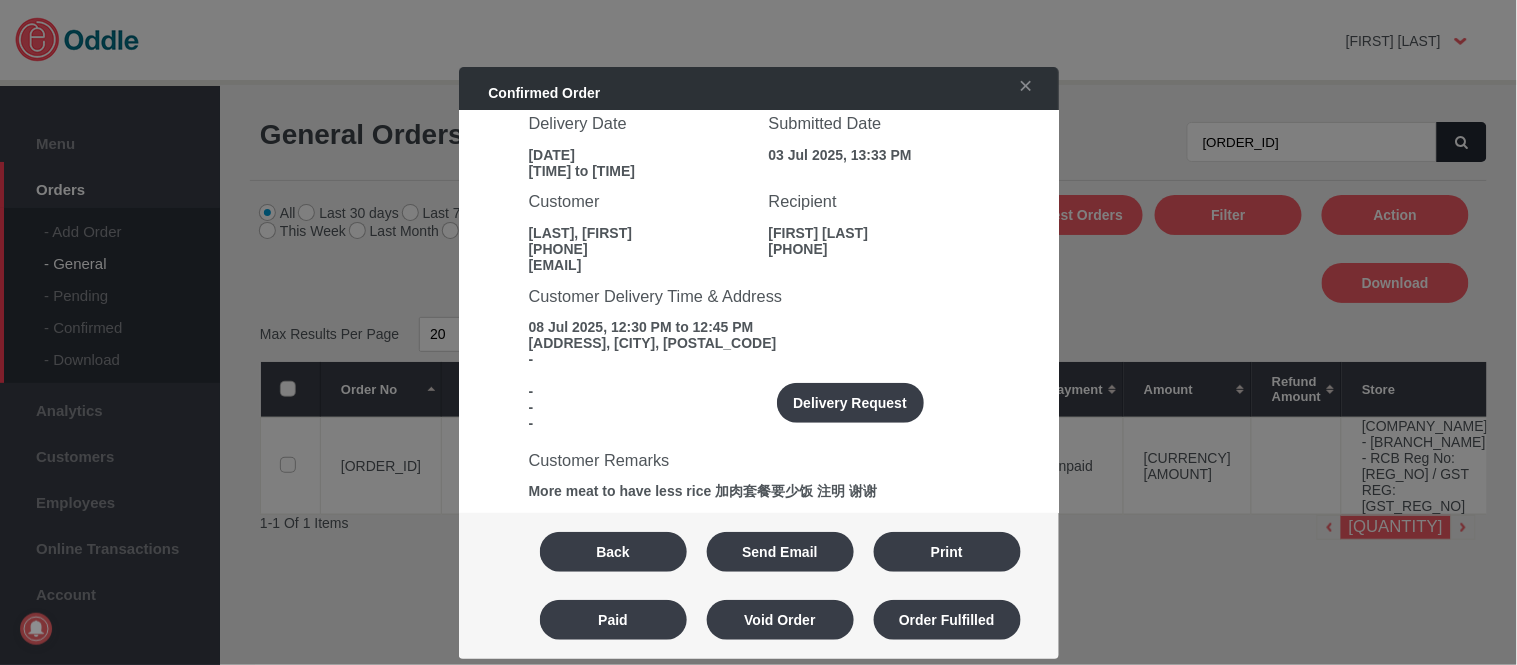 click on "Back
Send Email
Print
Paid
Void Order
Order Fulfilled" at bounding box center (759, 586) 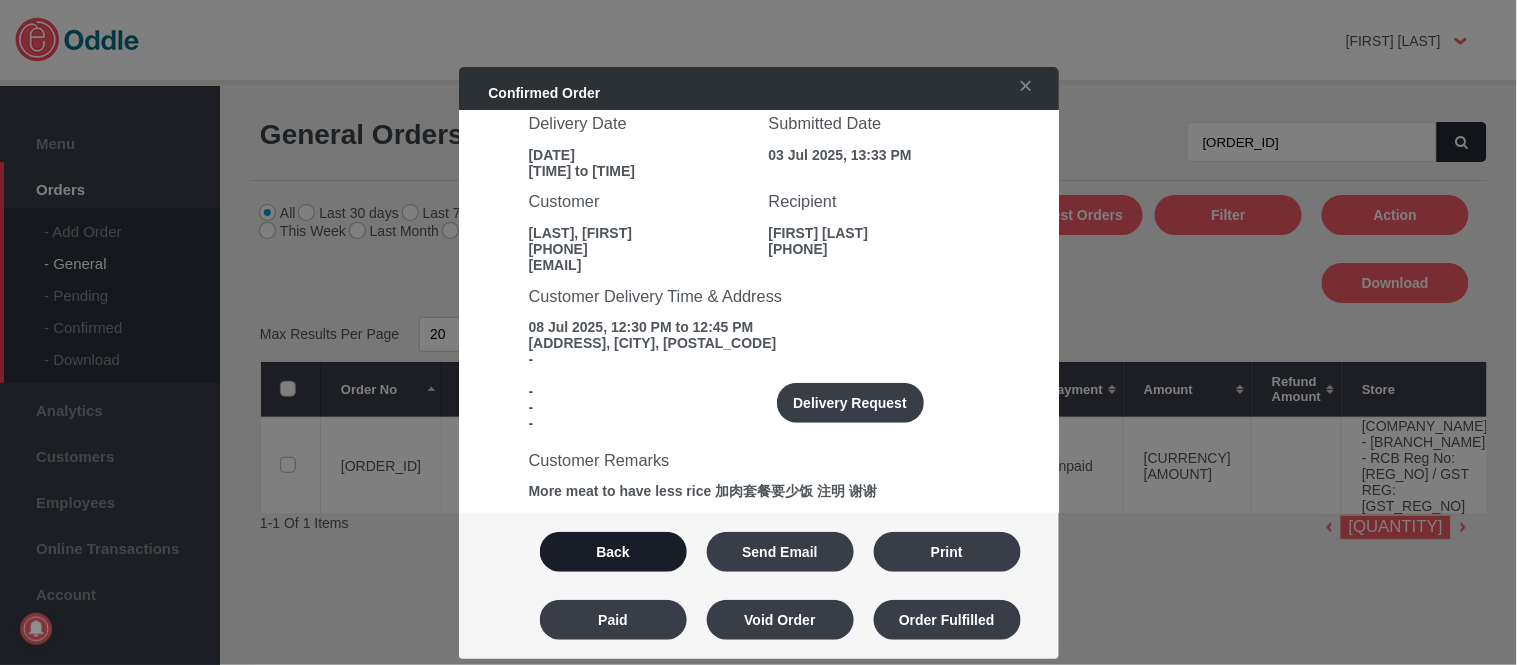 click on "Back" at bounding box center (613, 552) 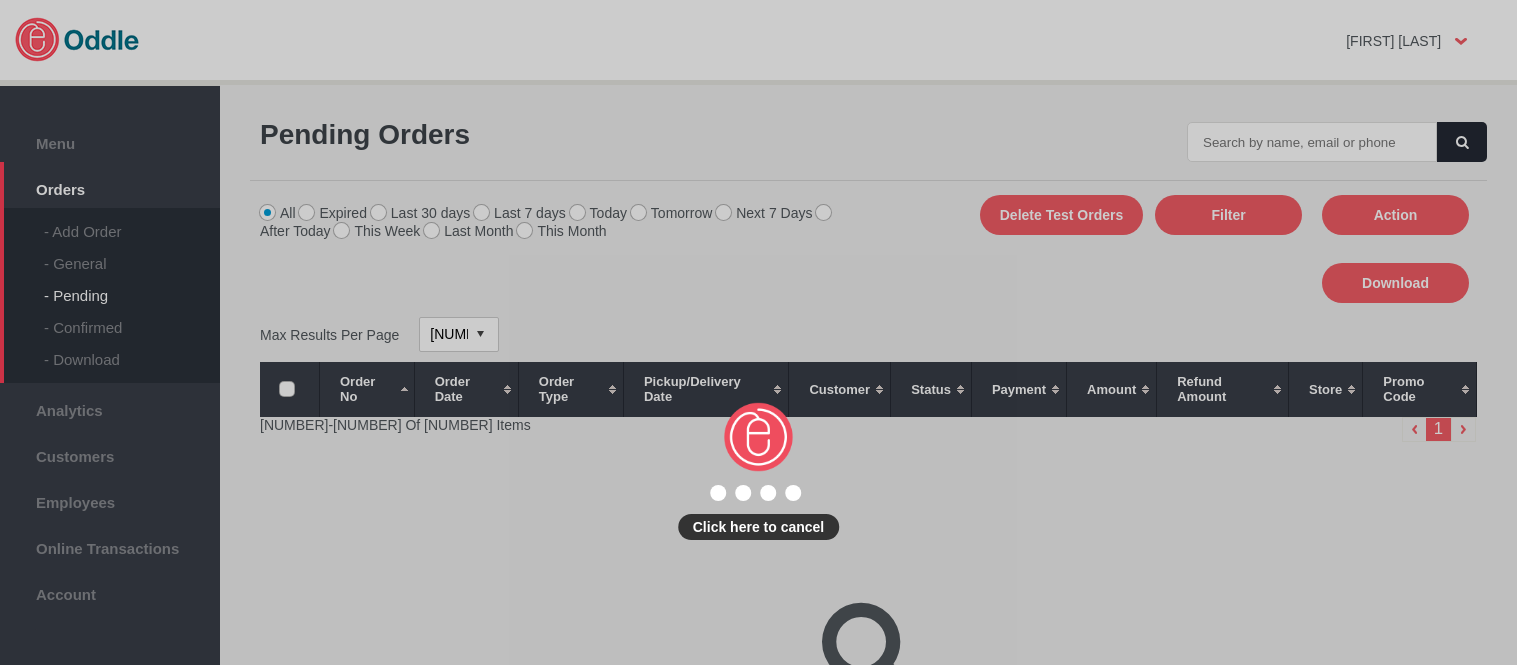 scroll, scrollTop: 0, scrollLeft: 0, axis: both 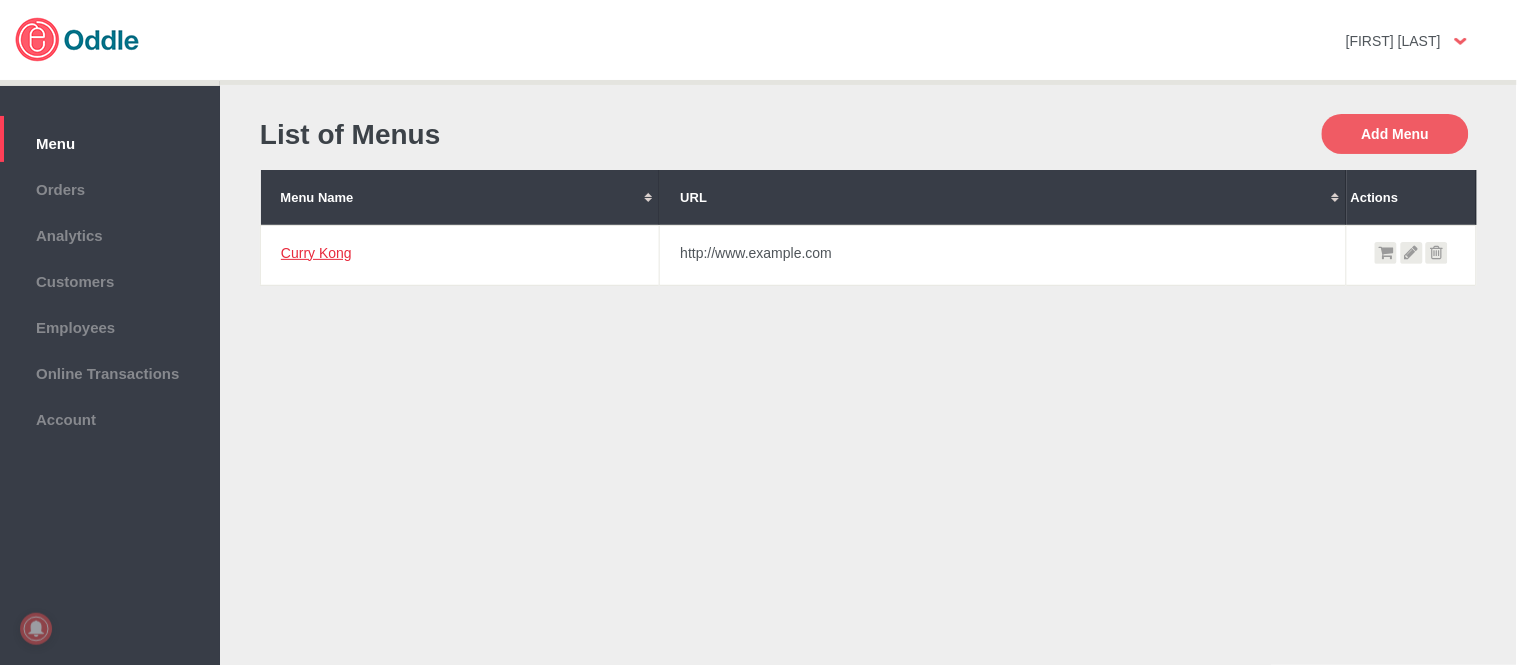 click on "Curry Kong" at bounding box center [316, 253] 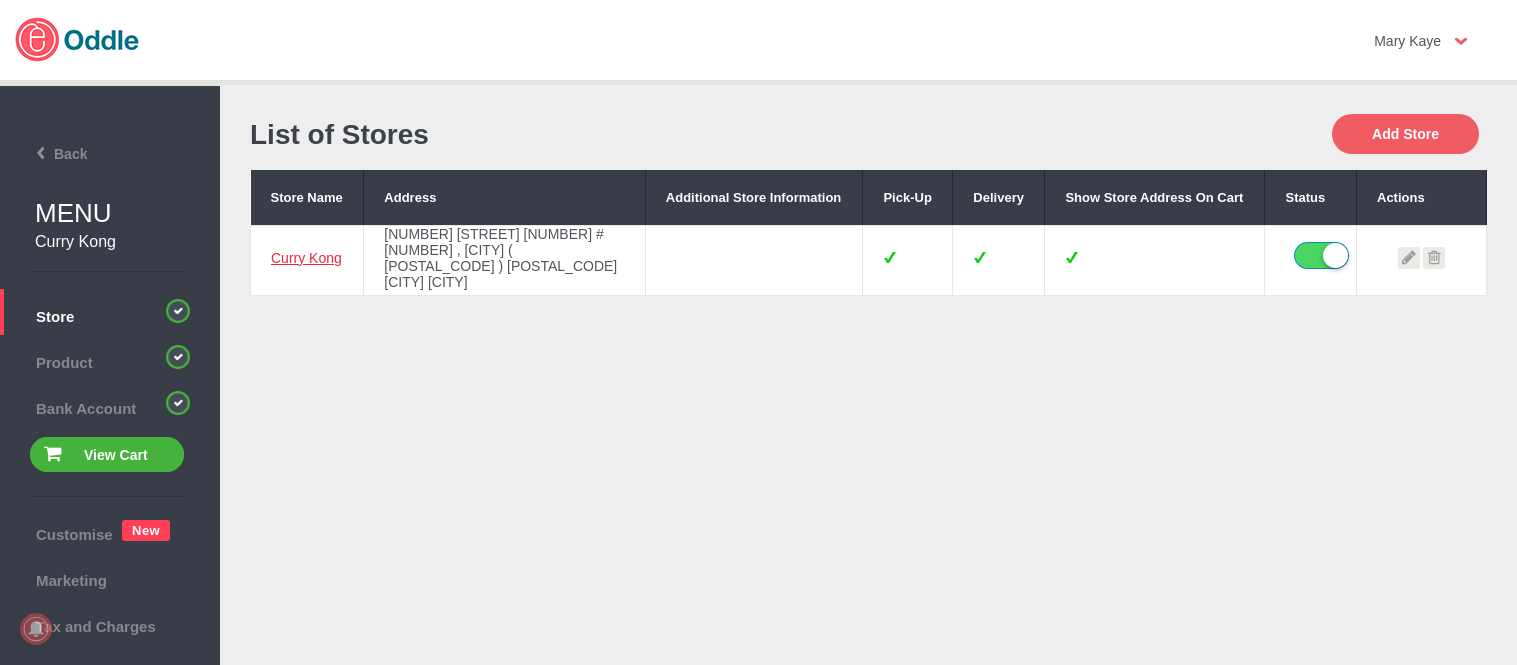 scroll, scrollTop: 0, scrollLeft: 0, axis: both 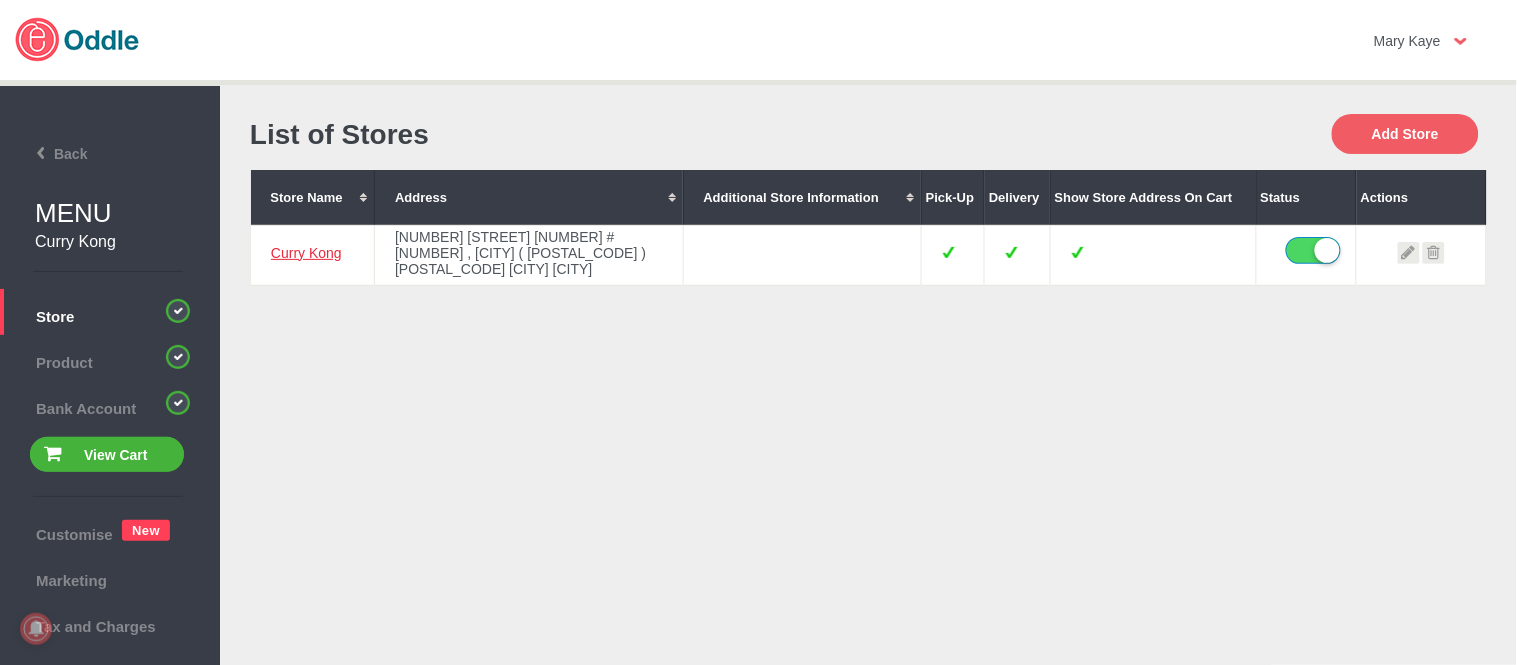 click on "Curry Kong" at bounding box center [306, 253] 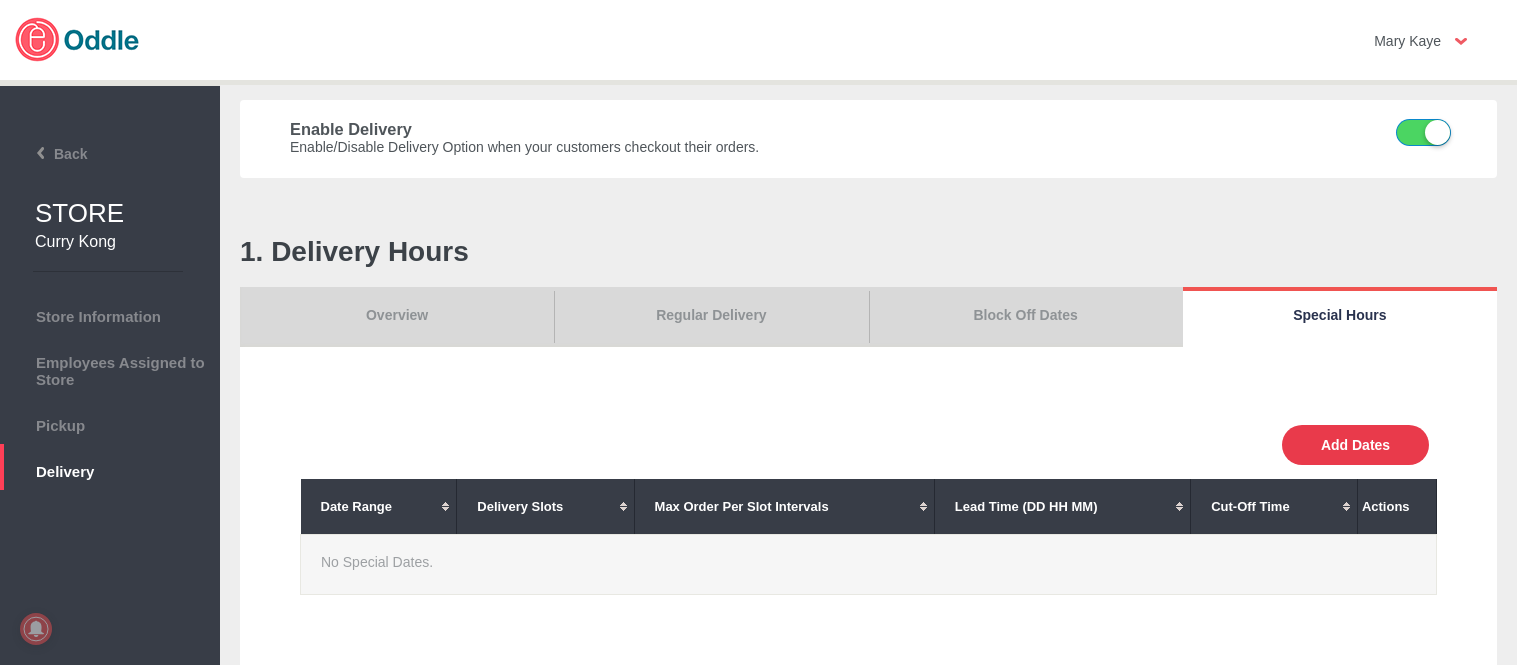 scroll, scrollTop: 0, scrollLeft: 0, axis: both 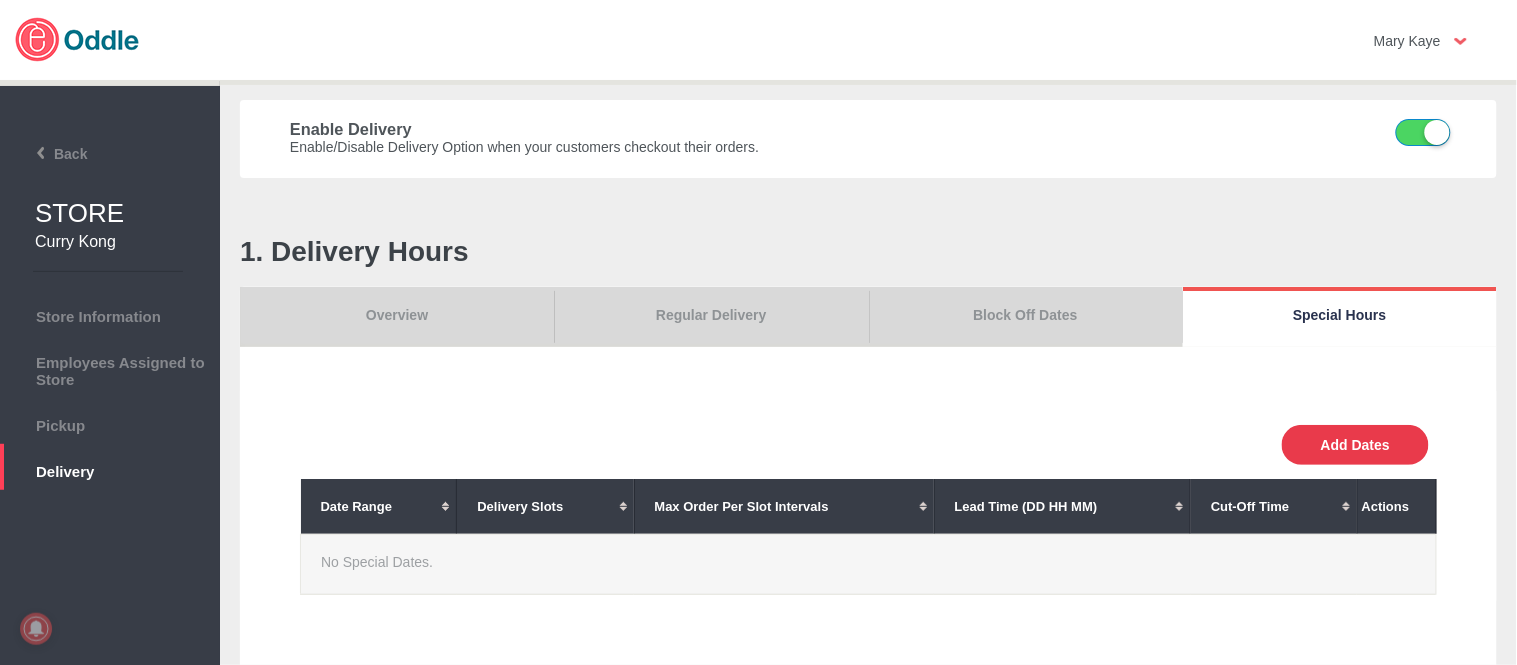 click on "Add Dates" at bounding box center (1355, 445) 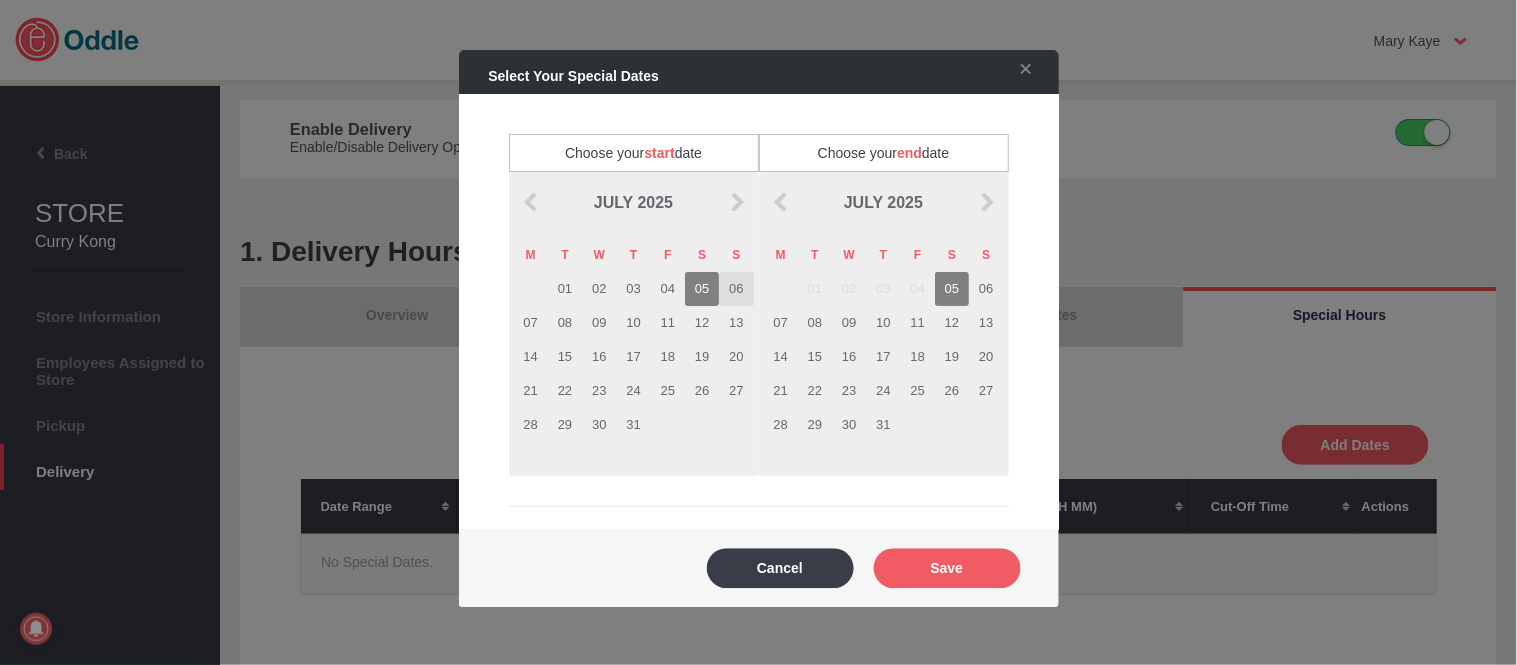 click on "06" at bounding box center [736, 289] 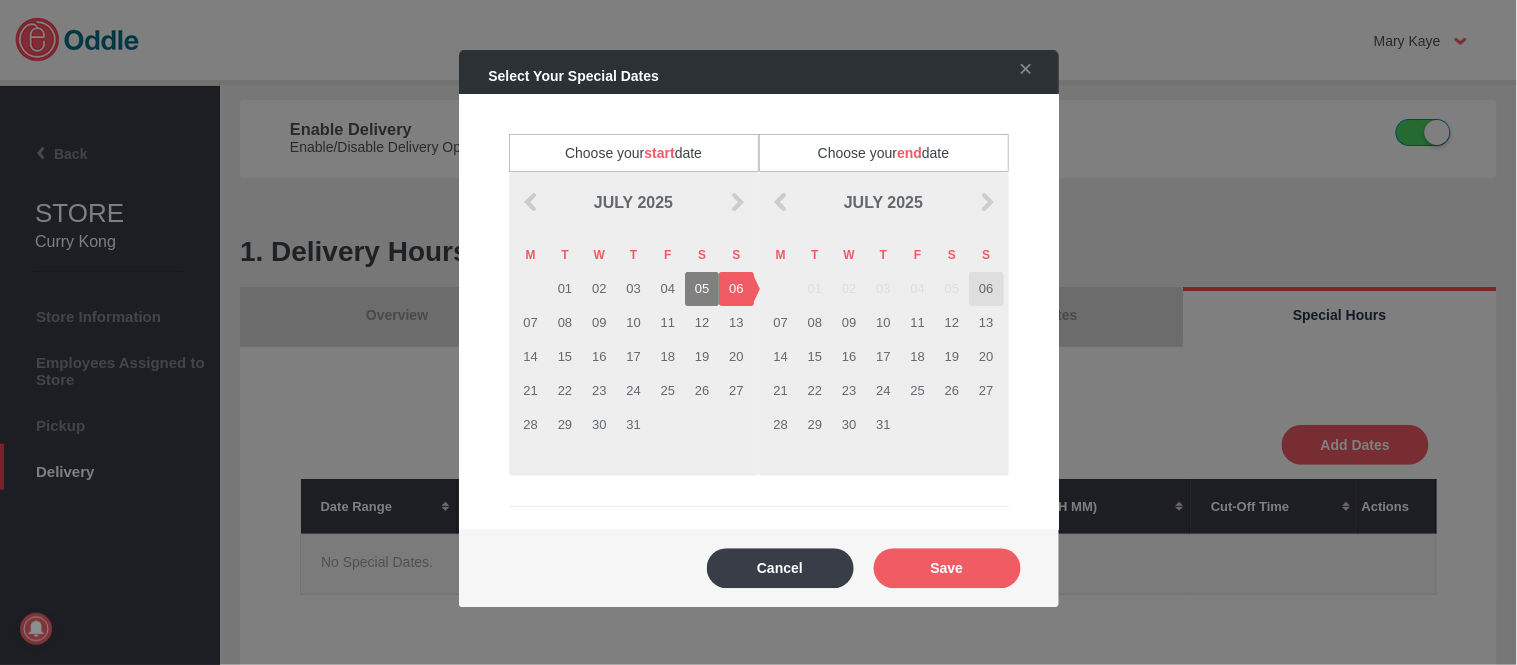 click on "06" at bounding box center (986, 289) 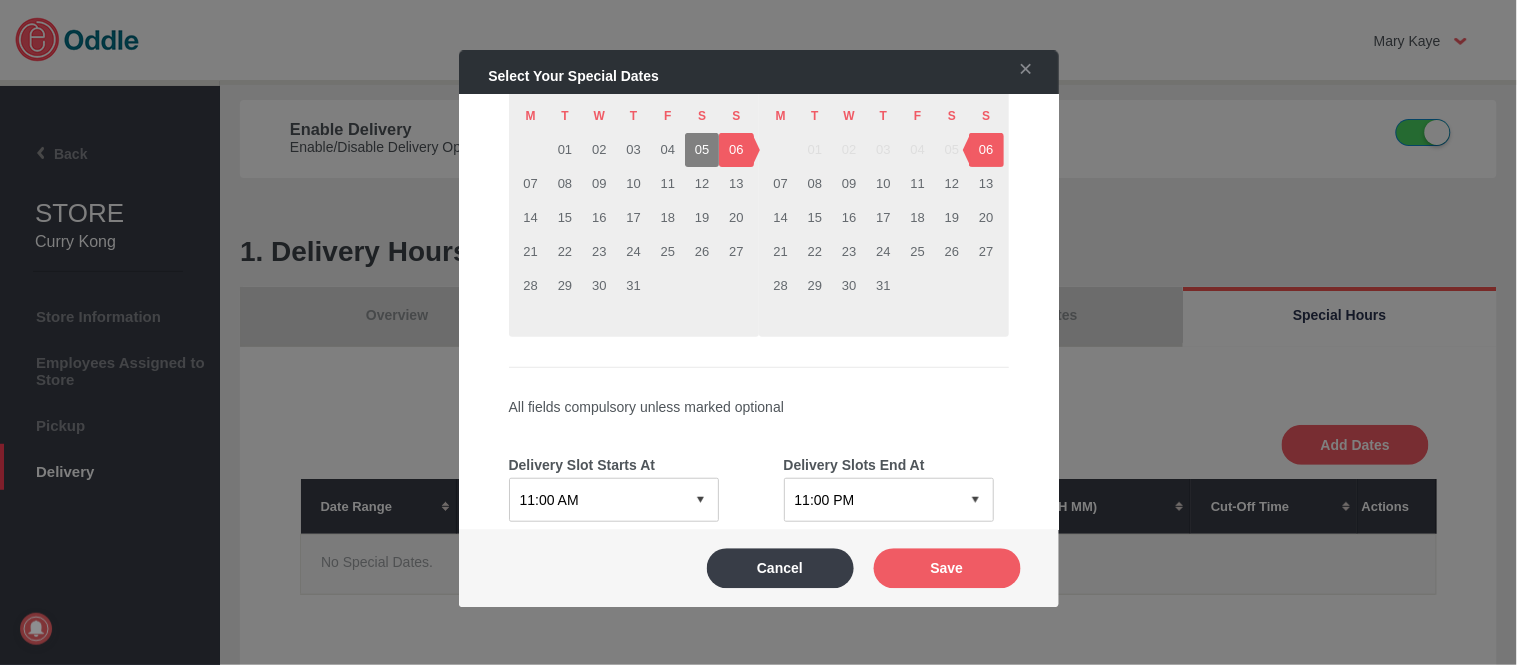 scroll, scrollTop: 333, scrollLeft: 0, axis: vertical 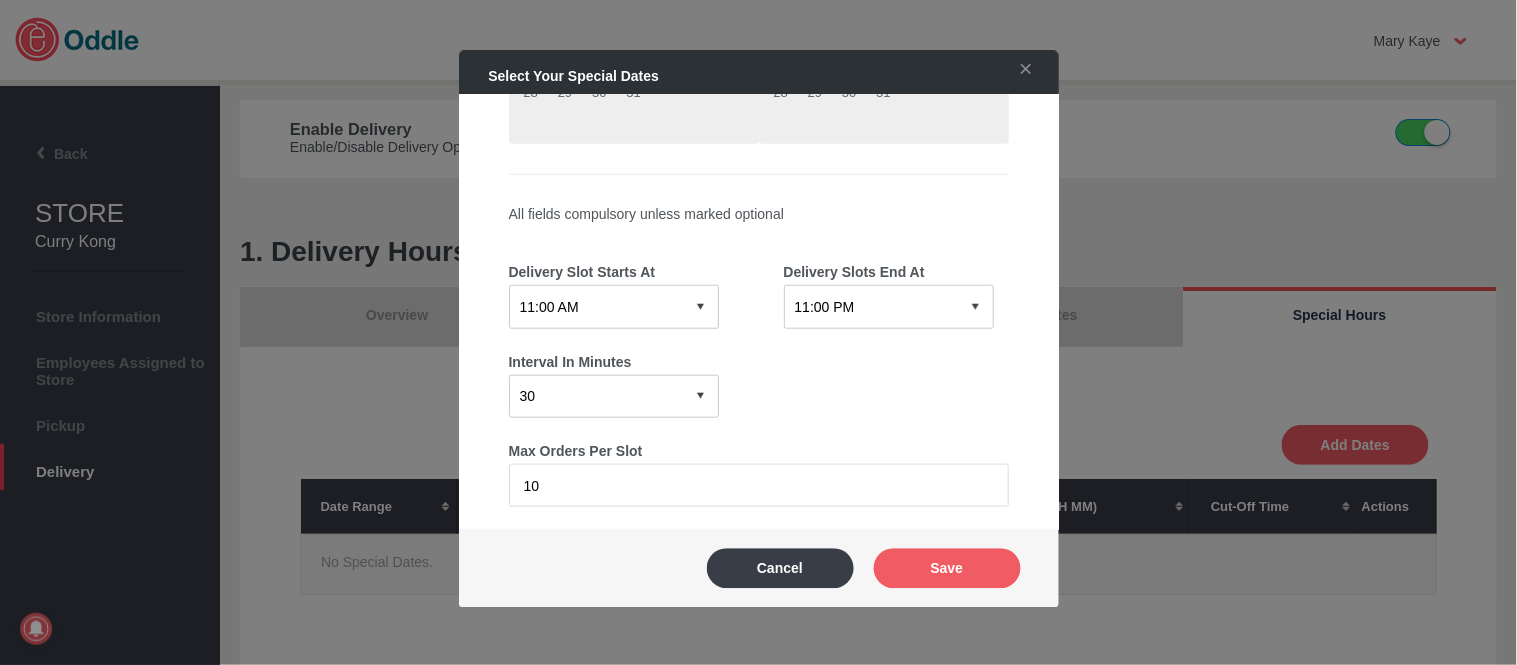 click on "12:15 AM 12:30 AM 12:45 AM 01:00 AM 01:15 AM 01:30 AM 01:45 AM 02:00 AM 02:15 AM 02:30 AM 02:45 AM 03:00 AM 03:15 AM 03:30 AM 03:45 AM 04:00 AM 04:15 AM 04:30 AM 04:45 AM 05:00 AM 05:15 AM 05:30 AM 05:45 AM 06:00 AM 06:15 AM 06:30 AM 06:45 AM 07:00 AM 07:15 AM 07:30 AM 07:45 AM 08:00 AM 08:15 AM 08:30 AM 08:45 AM 09:00 AM 09:15 AM 09:30 AM 09:45 AM 10:00 AM 10:15 AM 10:30 AM 10:45 AM 11:00 AM 11:15 AM 11:30 AM 11:45 AM 12:00 PM 12:15 PM 12:30 PM 12:45 PM 01:00 PM 01:15 PM 01:30 PM 01:45 PM 02:00 PM 02:15 PM 02:30 PM 02:45 PM 03:00 PM 03:15 PM 03:30 PM 03:45 PM 04:00 PM 04:15 PM 04:30 PM 04:45 PM 05:00 PM 05:15 PM 05:30 PM 05:45 PM 06:00 PM 06:15 PM 06:30 PM 06:45 PM 07:00 PM 07:15 PM 07:30 PM 07:45 PM 08:00 PM 08:15 PM 08:30 PM 08:45 PM 09:00 PM 09:15 PM 09:30 PM 09:45 PM 10:00 PM 10:15 PM 10:30 PM 10:45 PM 11:00 PM 11:15 PM 11:30 PM 11:45 PM" at bounding box center [614, 306] 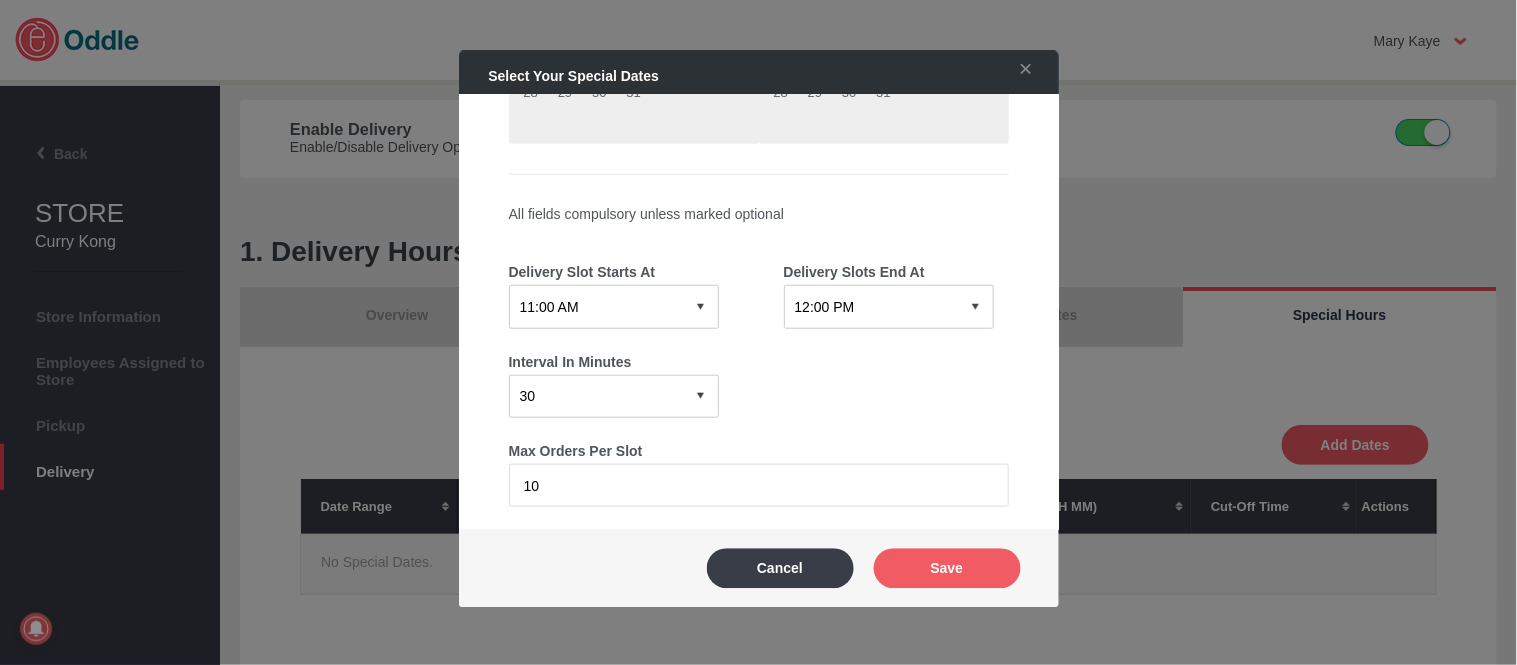 click on "12:15 AM 12:30 AM 12:45 AM 01:00 AM 01:15 AM 01:30 AM 01:45 AM 02:00 AM 02:15 AM 02:30 AM 02:45 AM 03:00 AM 03:15 AM 03:30 AM 03:45 AM 04:00 AM 04:15 AM 04:30 AM 04:45 AM 05:00 AM 05:15 AM 05:30 AM 05:45 AM 06:00 AM 06:15 AM 06:30 AM 06:45 AM 07:00 AM 07:15 AM 07:30 AM 07:45 AM 08:00 AM 08:15 AM 08:30 AM 08:45 AM 09:00 AM 09:15 AM 09:30 AM 09:45 AM 10:00 AM 10:15 AM 10:30 AM 10:45 AM 11:00 AM 11:15 AM 11:30 AM 11:45 AM 12:00 PM 12:15 PM 12:30 PM 12:45 PM 01:00 PM 01:15 PM 01:30 PM 01:45 PM 02:00 PM 02:15 PM 02:30 PM 02:45 PM 03:00 PM 03:15 PM 03:30 PM 03:45 PM 04:00 PM 04:15 PM 04:30 PM 04:45 PM 05:00 PM 05:15 PM 05:30 PM 05:45 PM 06:00 PM 06:15 PM 06:30 PM 06:45 PM 07:00 PM 07:15 PM 07:30 PM 07:45 PM 08:00 PM 08:15 PM 08:30 PM 08:45 PM 09:00 PM 09:15 PM 09:30 PM 09:45 PM 10:00 PM 10:15 PM 10:30 PM 10:45 PM 11:00 PM 11:15 PM 11:30 PM 11:45 PM" at bounding box center (614, 306) 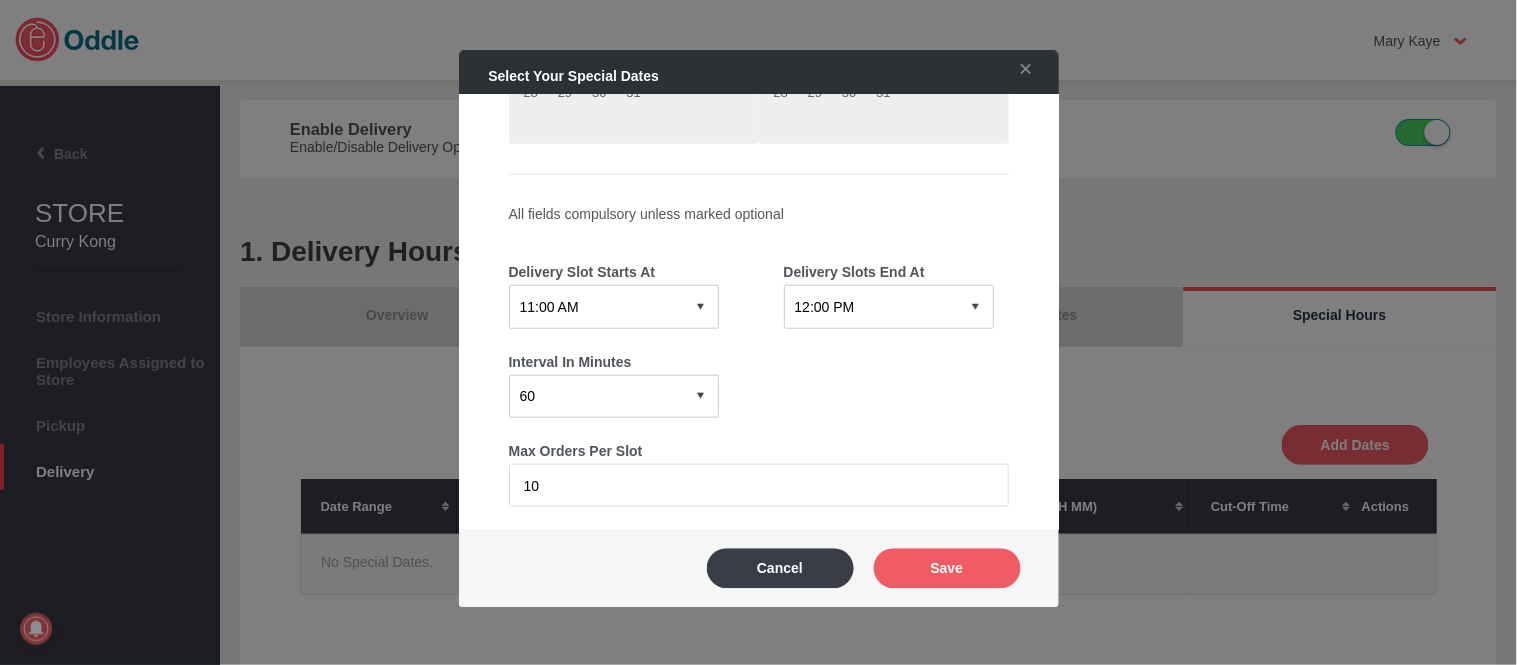 click on "0
15
30
60
120" at bounding box center (614, 395) 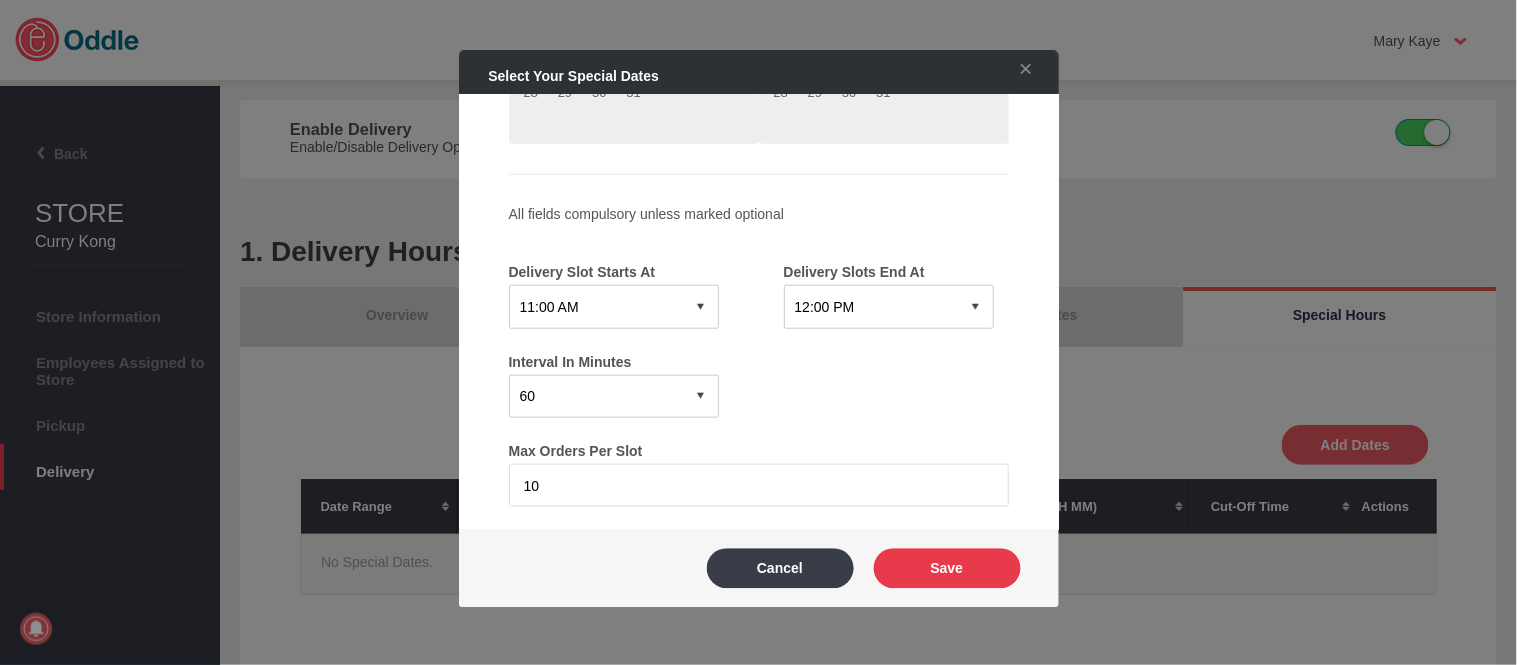 click on "Save" at bounding box center (947, 568) 